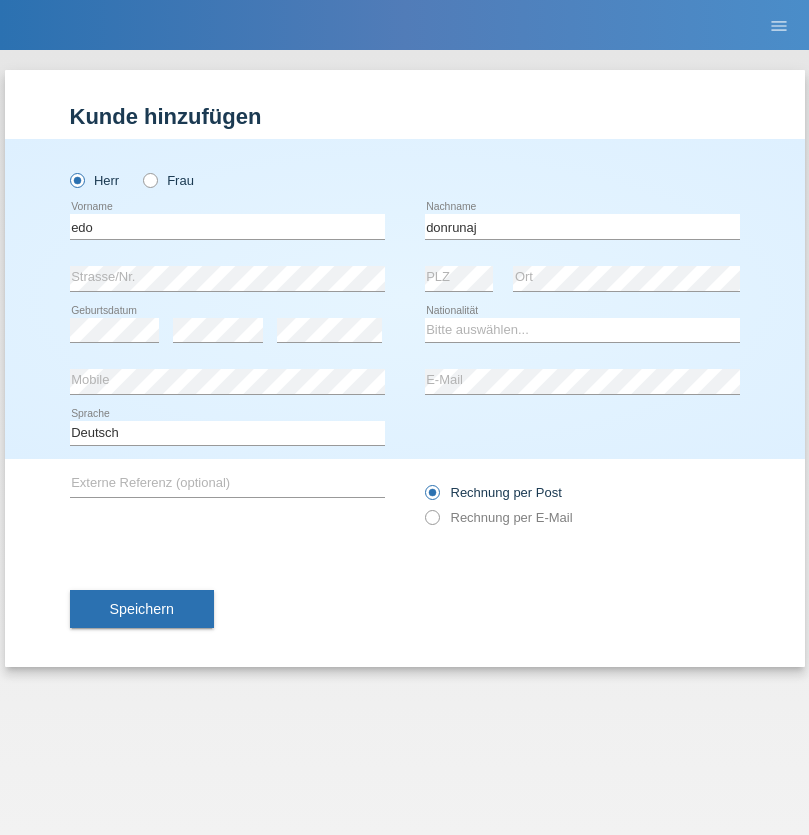 scroll, scrollTop: 0, scrollLeft: 0, axis: both 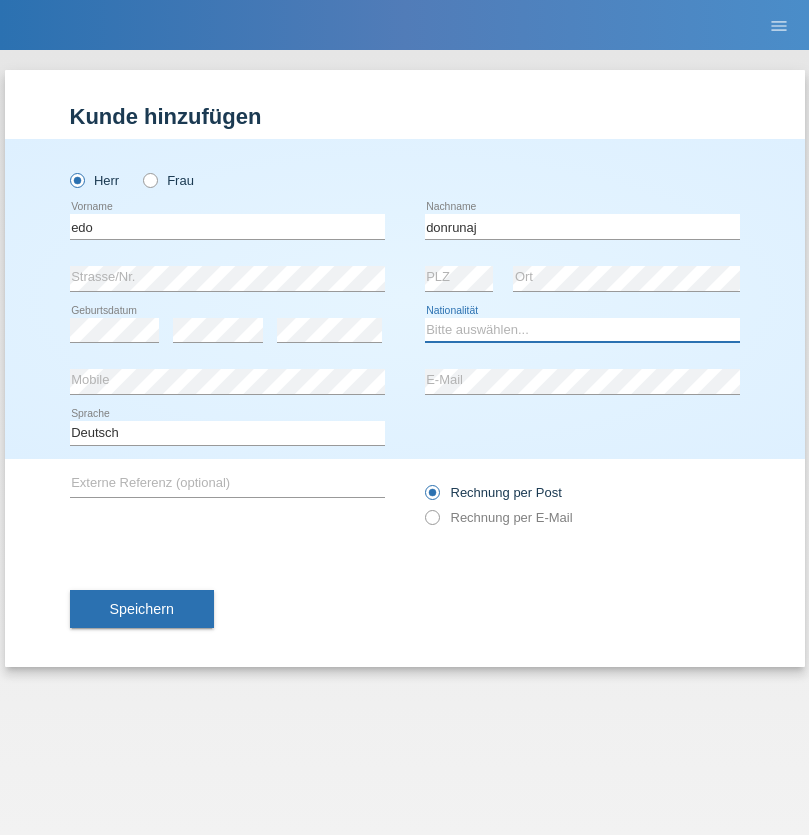 select on "XK" 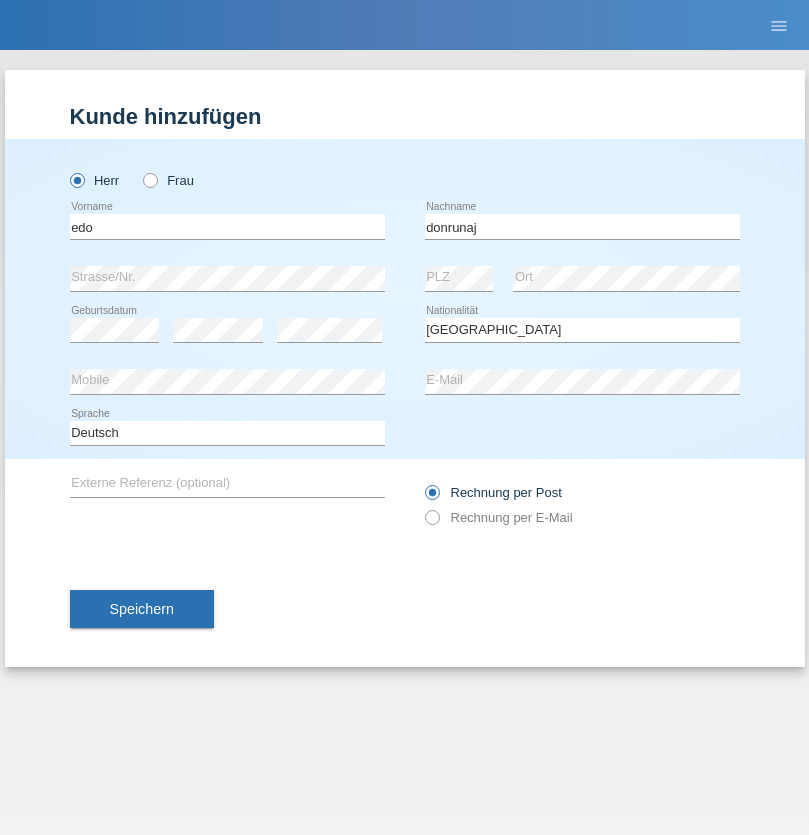 select on "C" 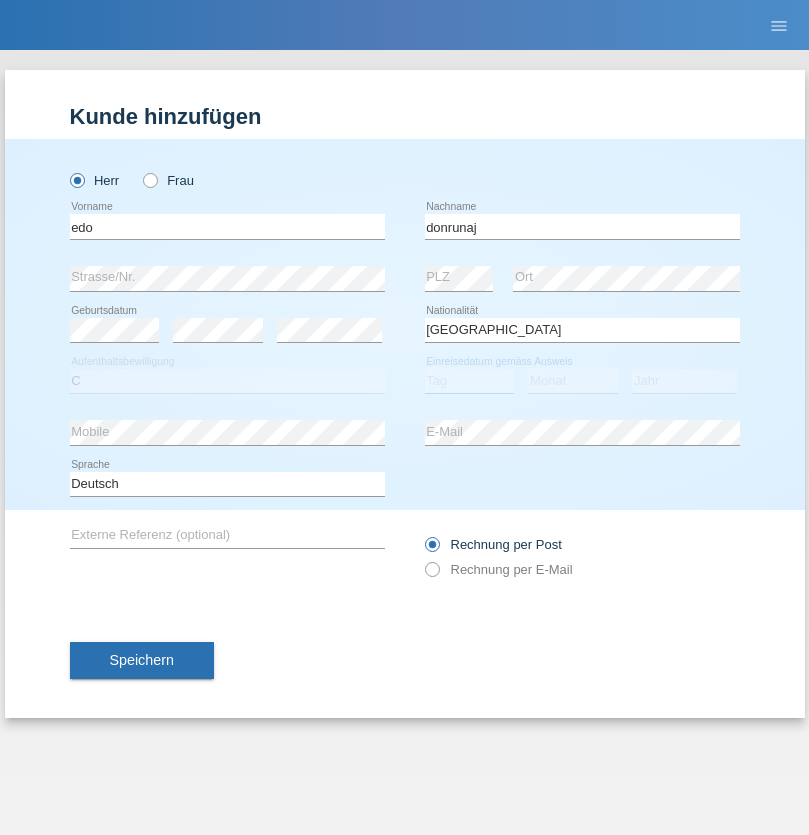 select on "18" 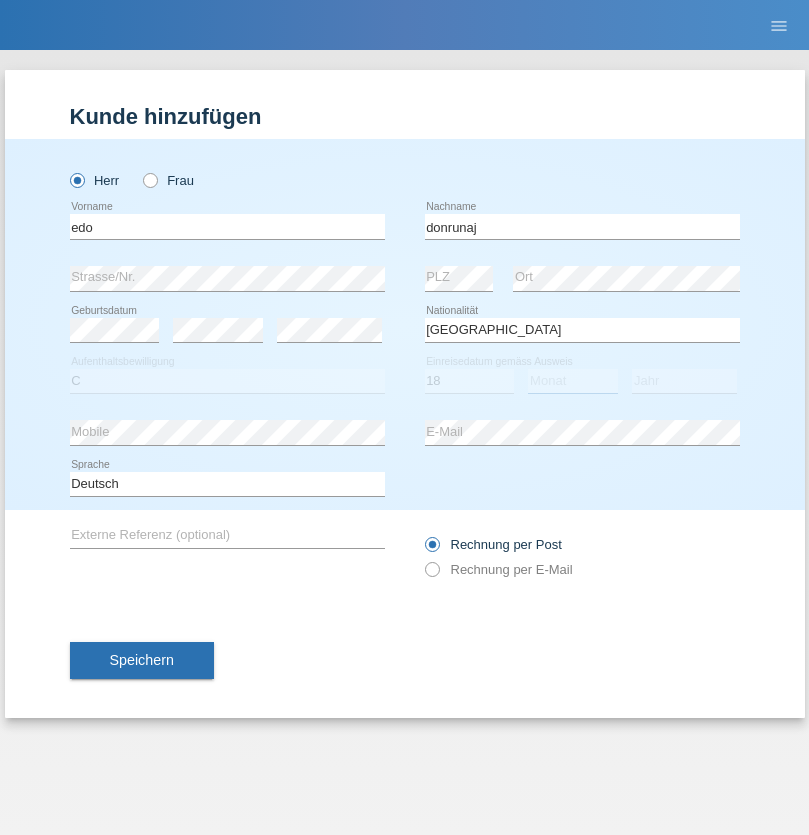 select on "05" 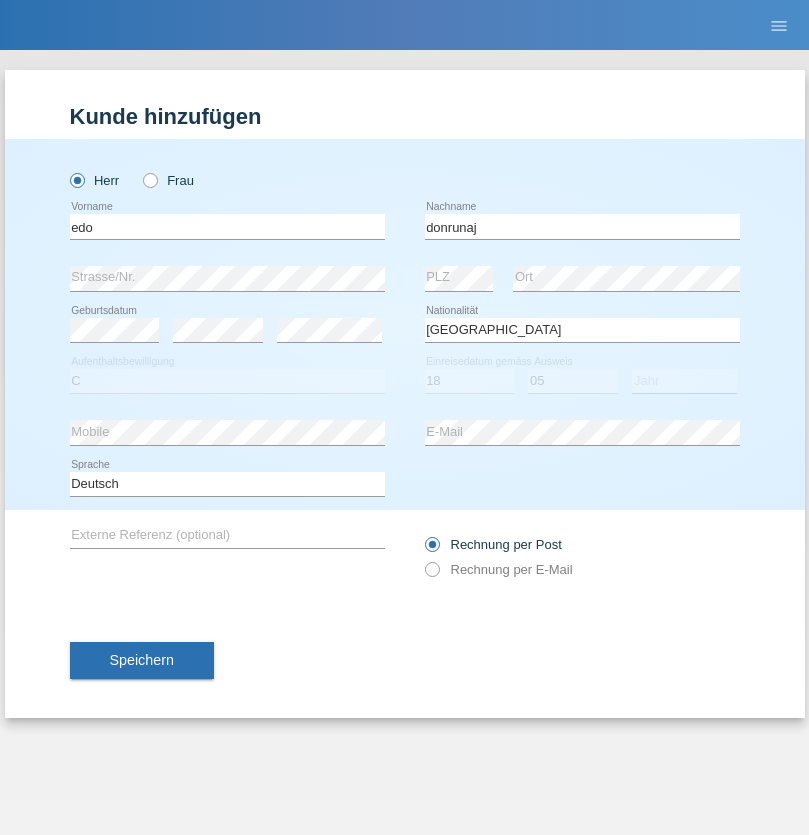 select on "2000" 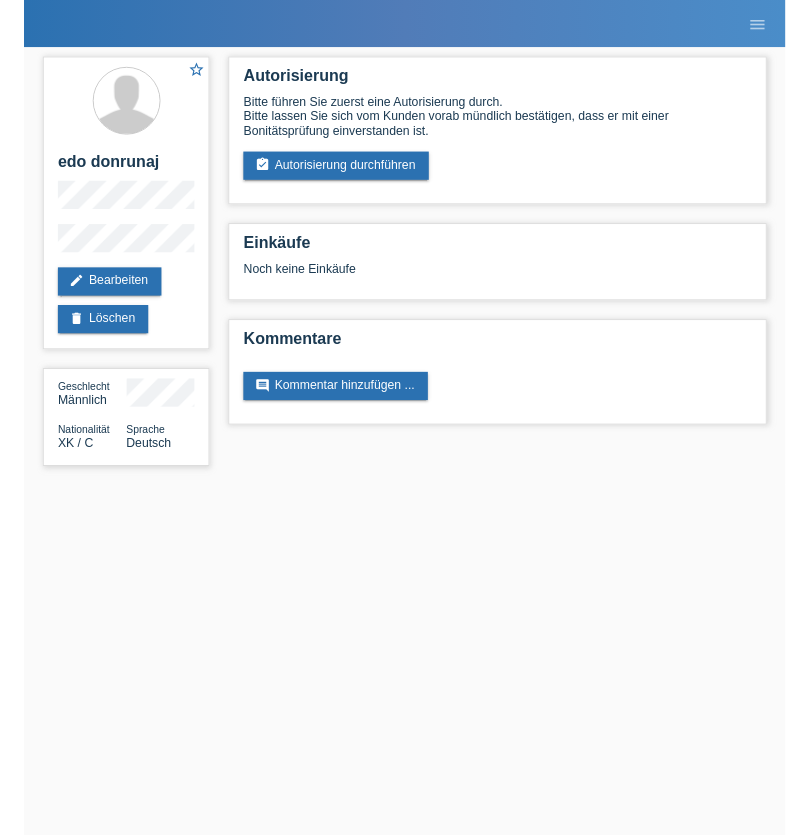 scroll, scrollTop: 0, scrollLeft: 0, axis: both 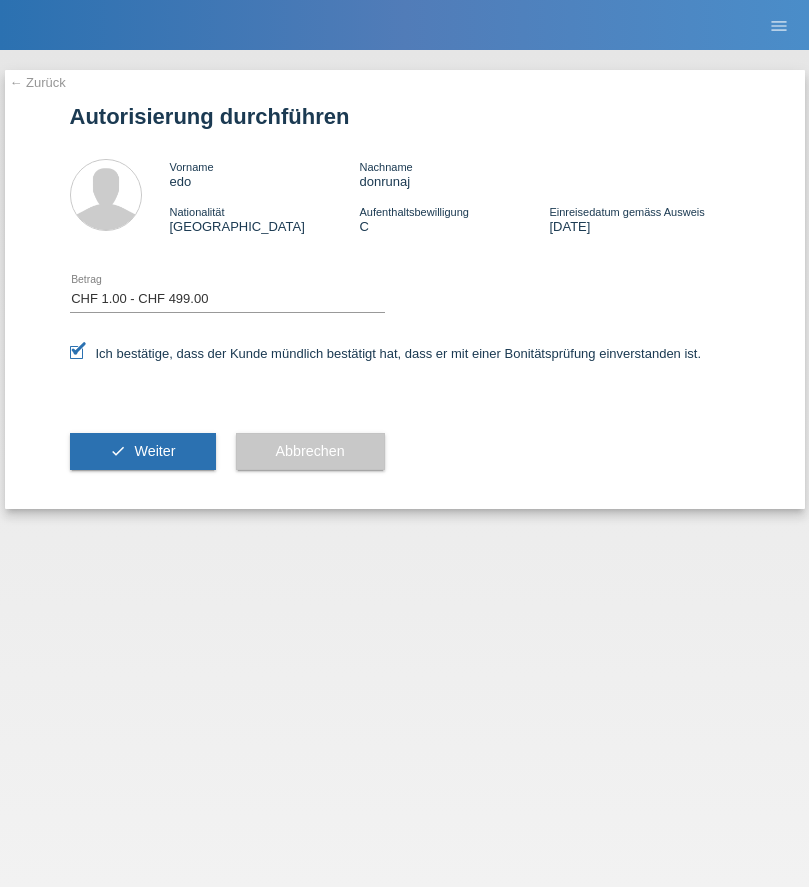 select on "1" 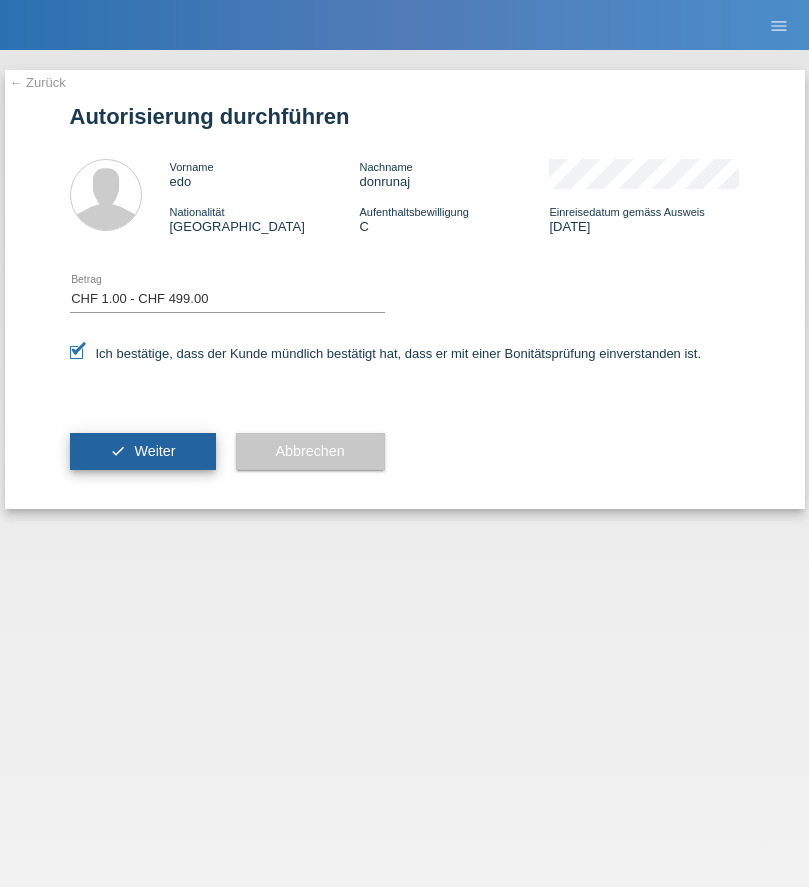click on "Weiter" at bounding box center [154, 451] 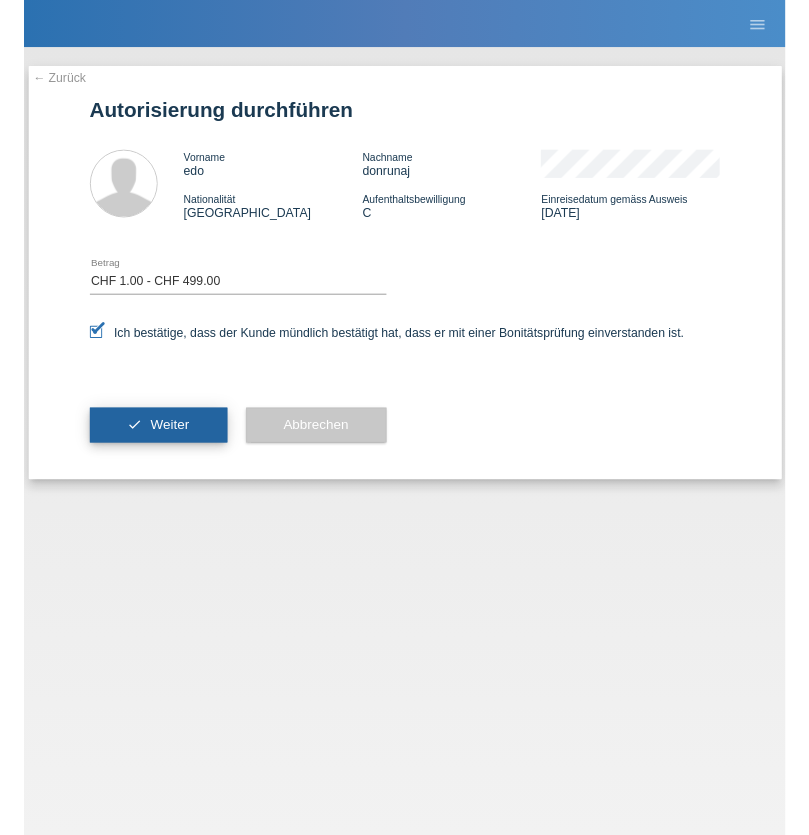 scroll, scrollTop: 0, scrollLeft: 0, axis: both 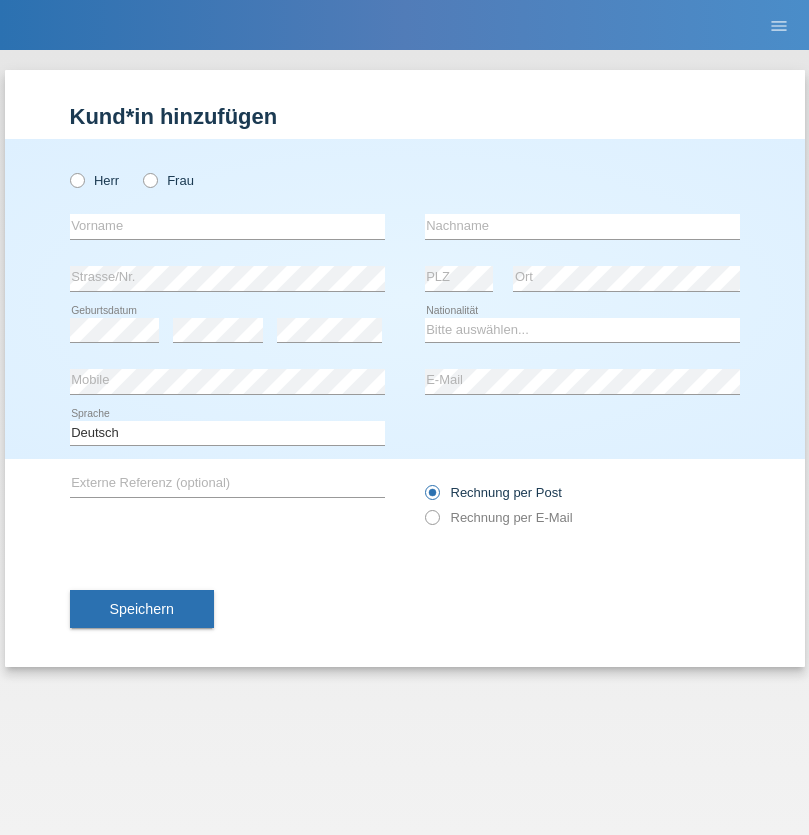 radio on "true" 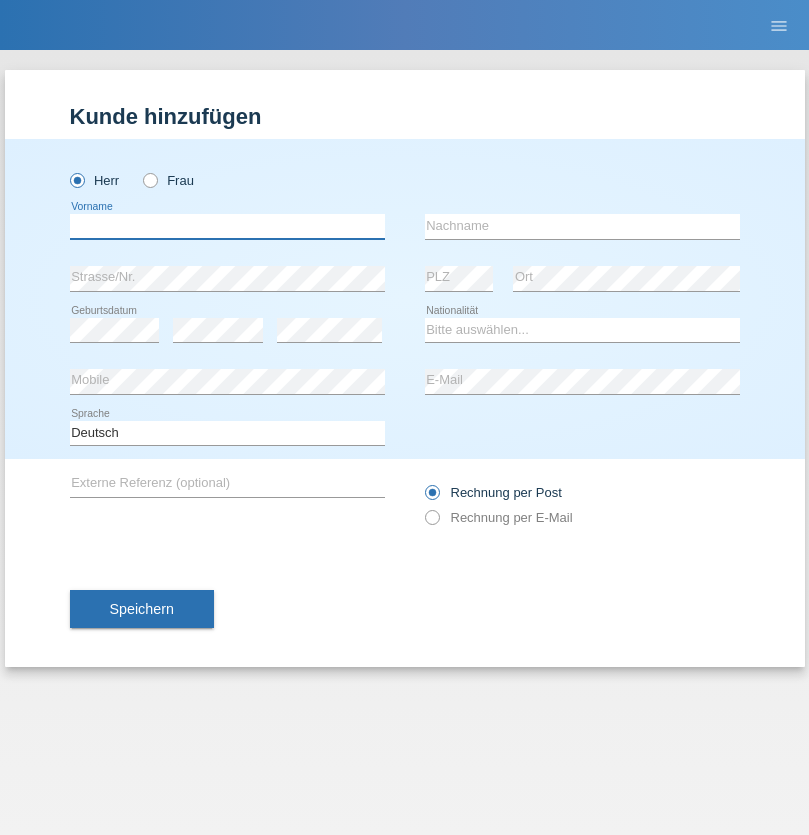 click at bounding box center [227, 226] 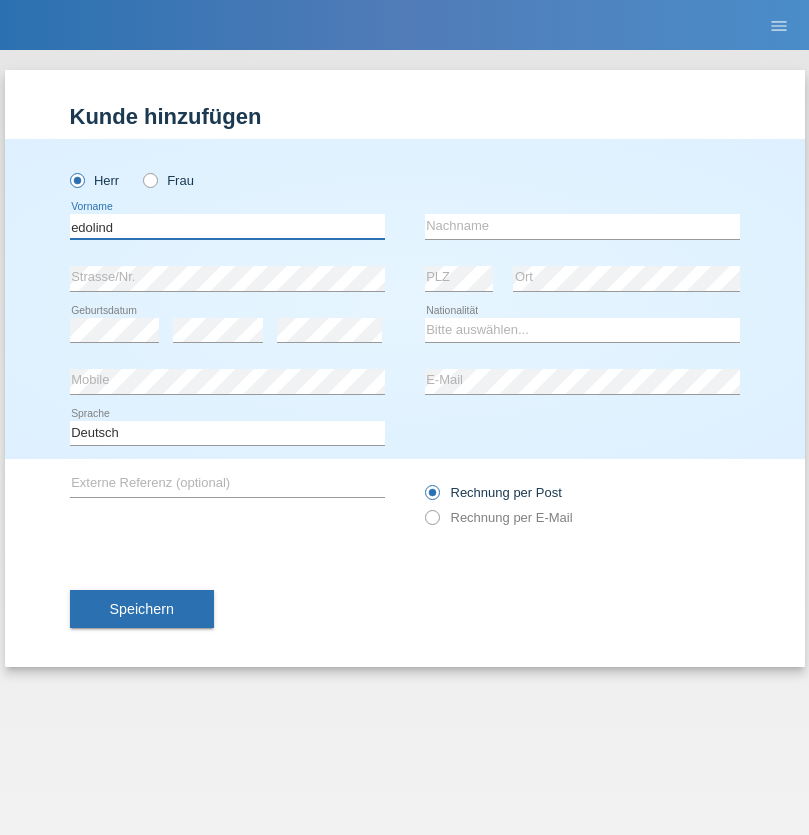 type on "edolind" 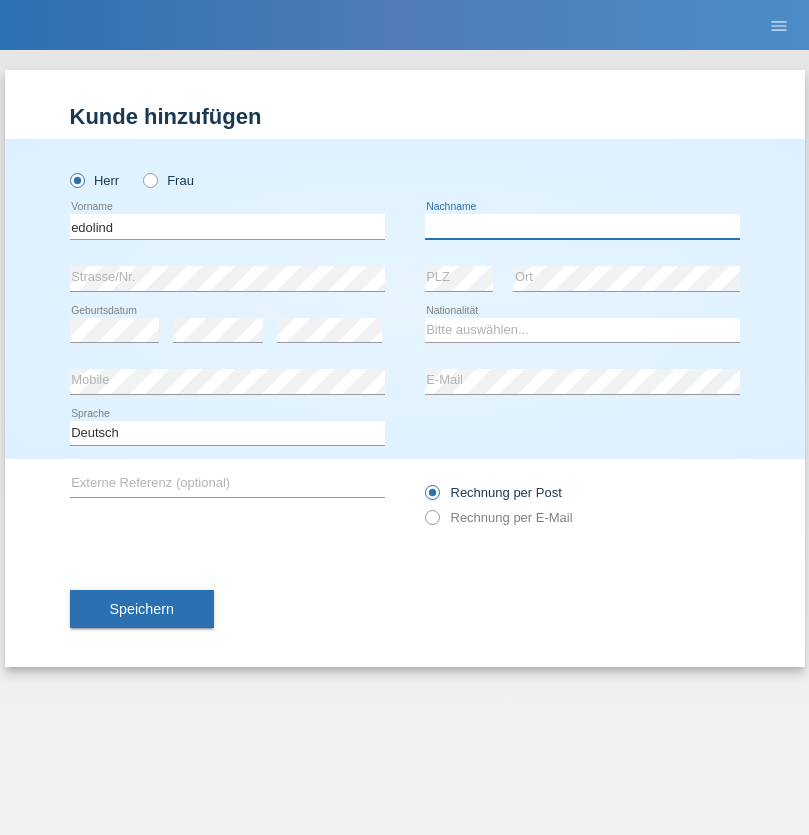 click at bounding box center (582, 226) 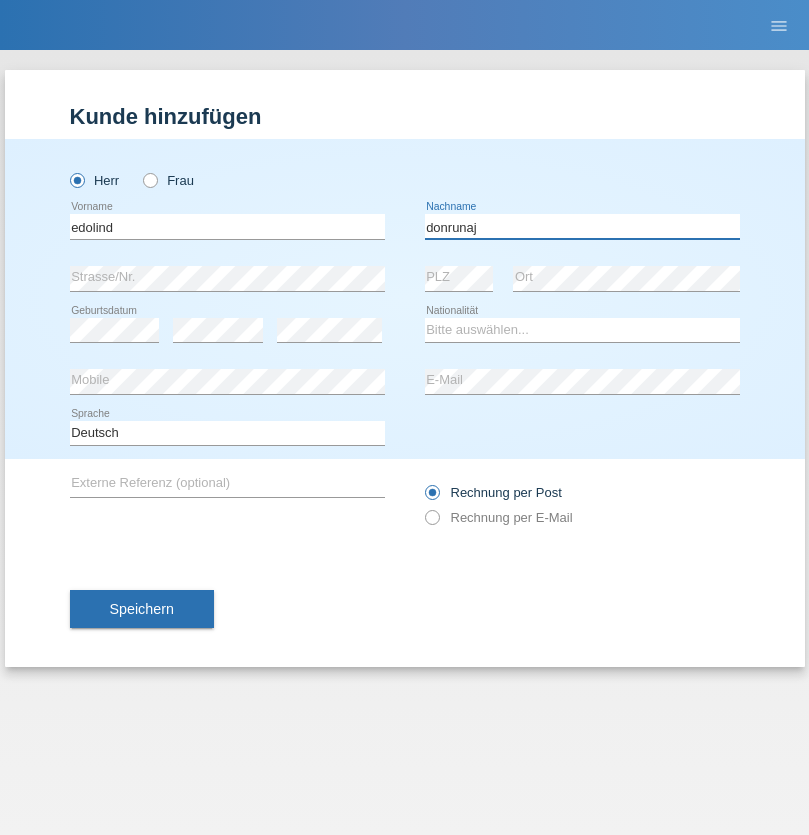 type on "donrunaj" 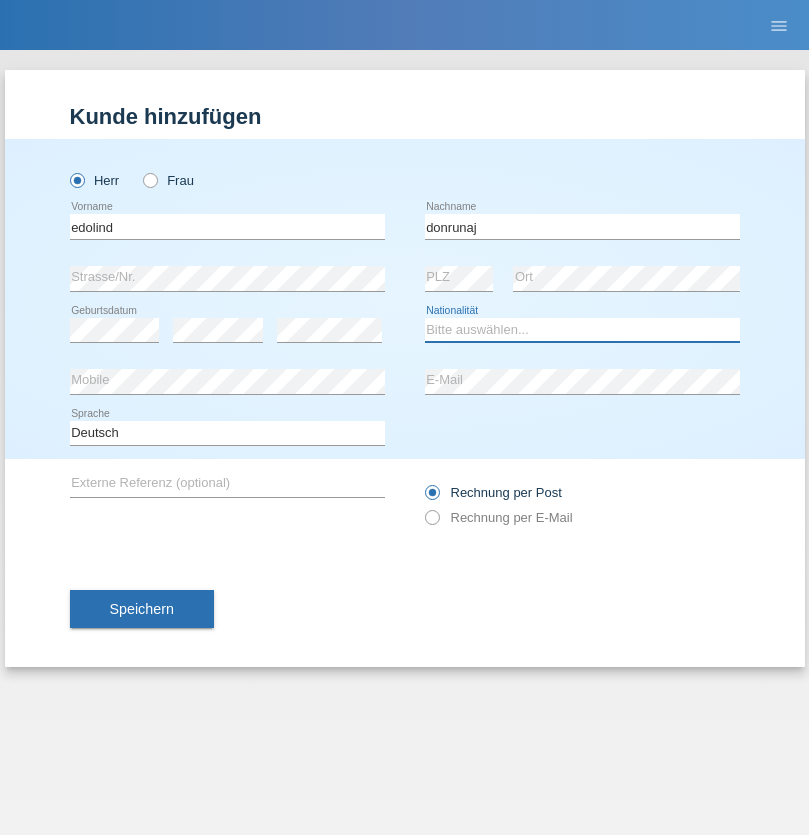 select on "XK" 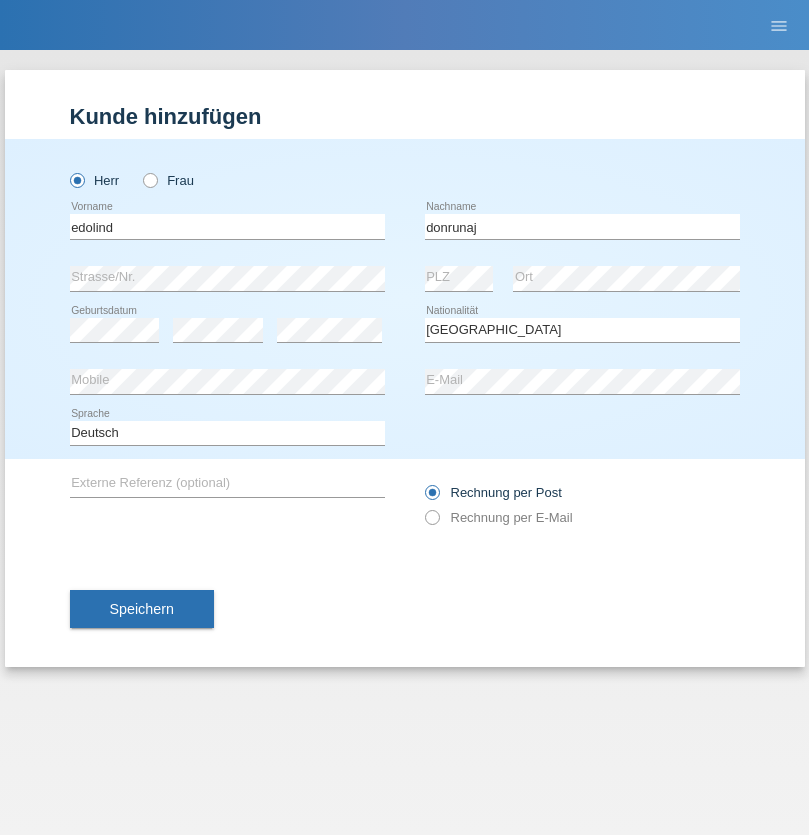 select on "C" 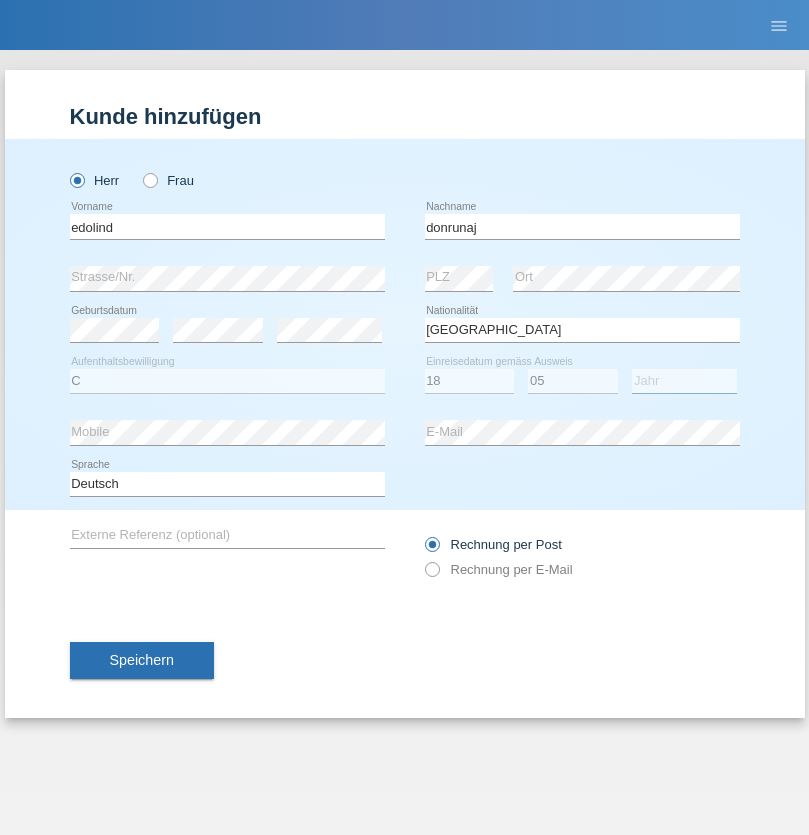 select on "2000" 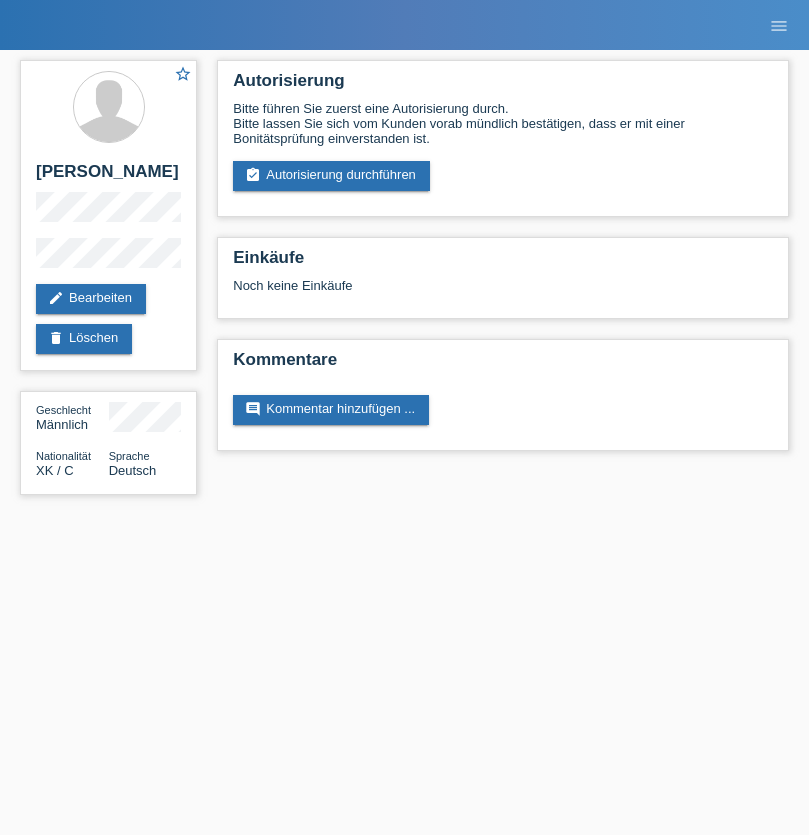 scroll, scrollTop: 0, scrollLeft: 0, axis: both 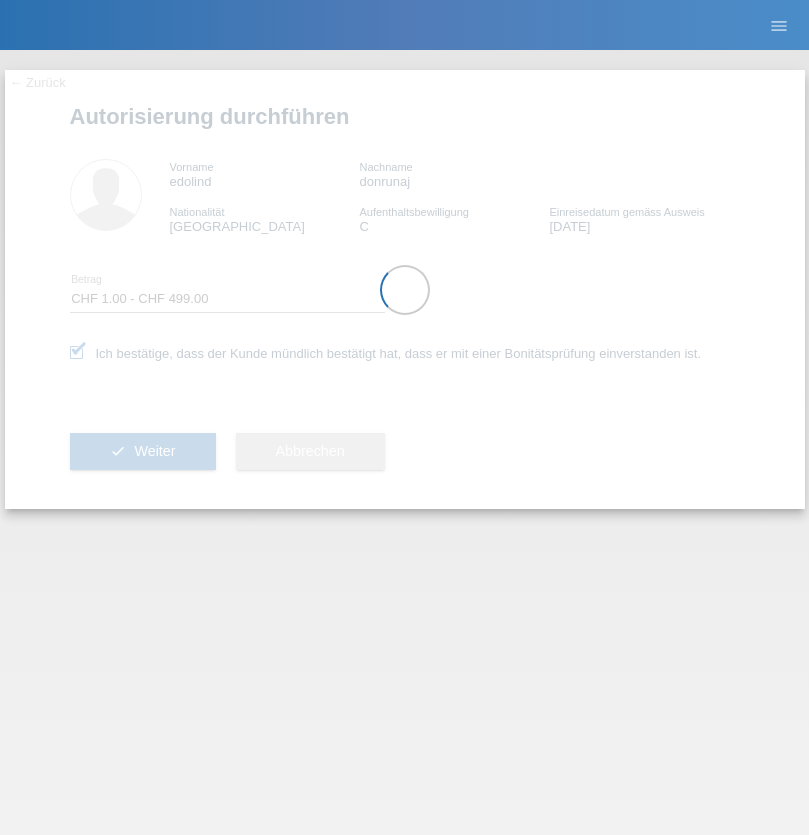select on "1" 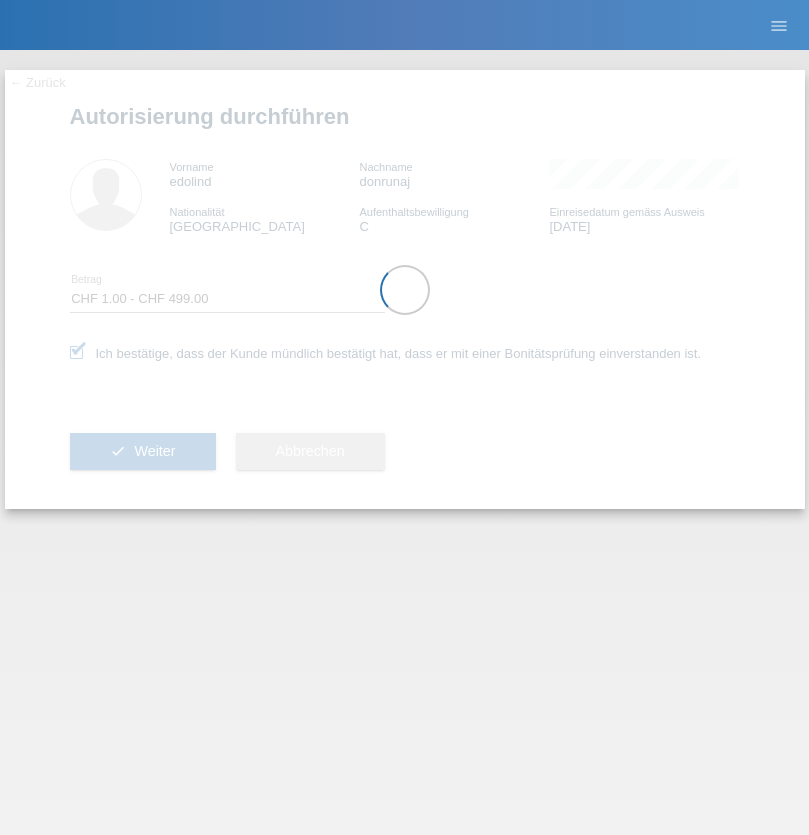 scroll, scrollTop: 0, scrollLeft: 0, axis: both 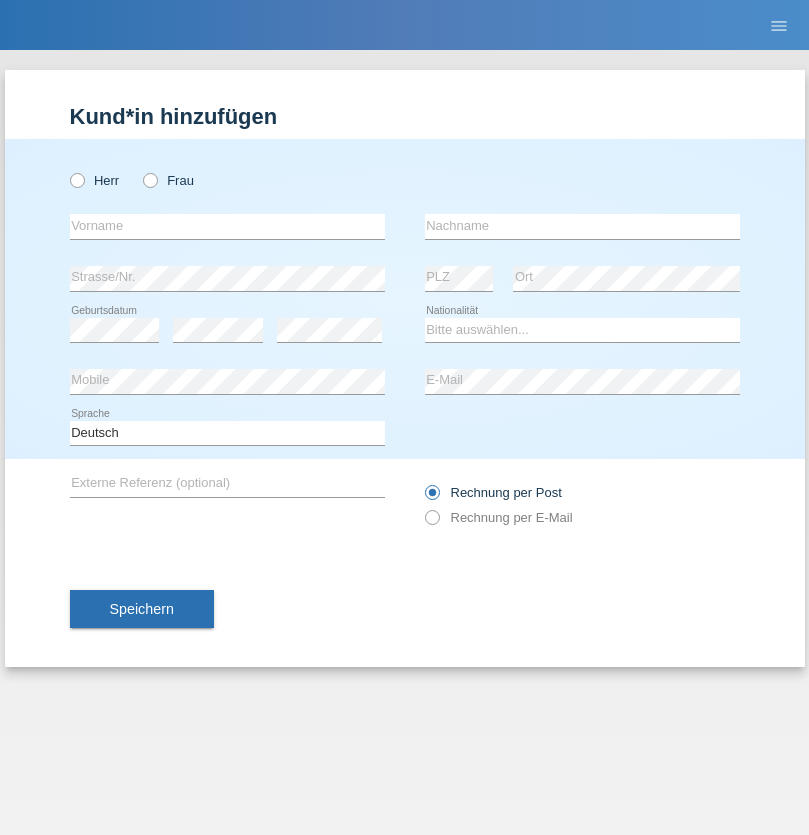 radio on "true" 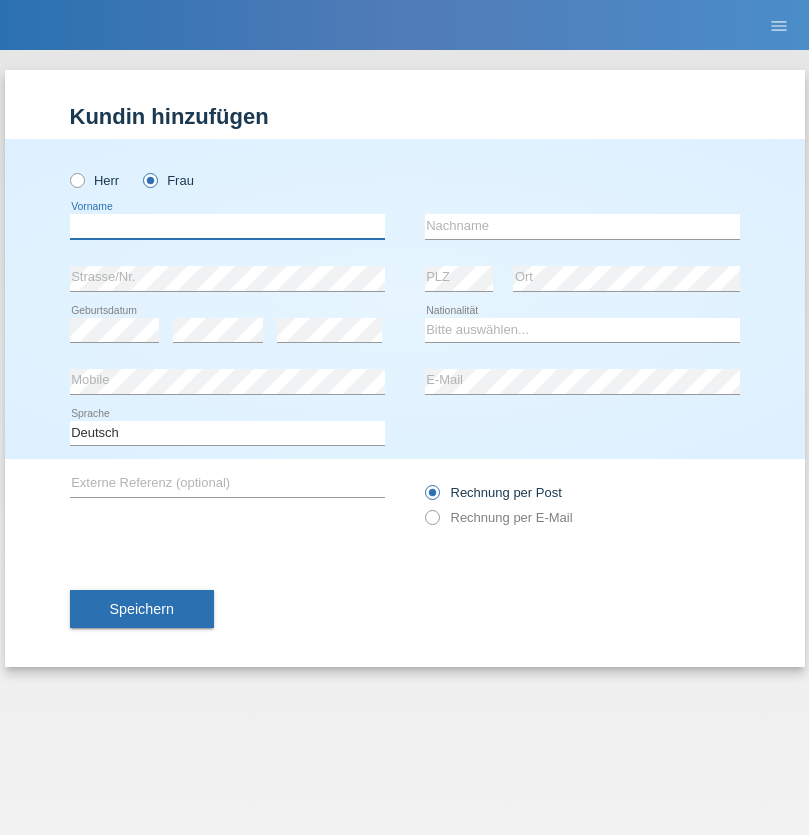 click at bounding box center (227, 226) 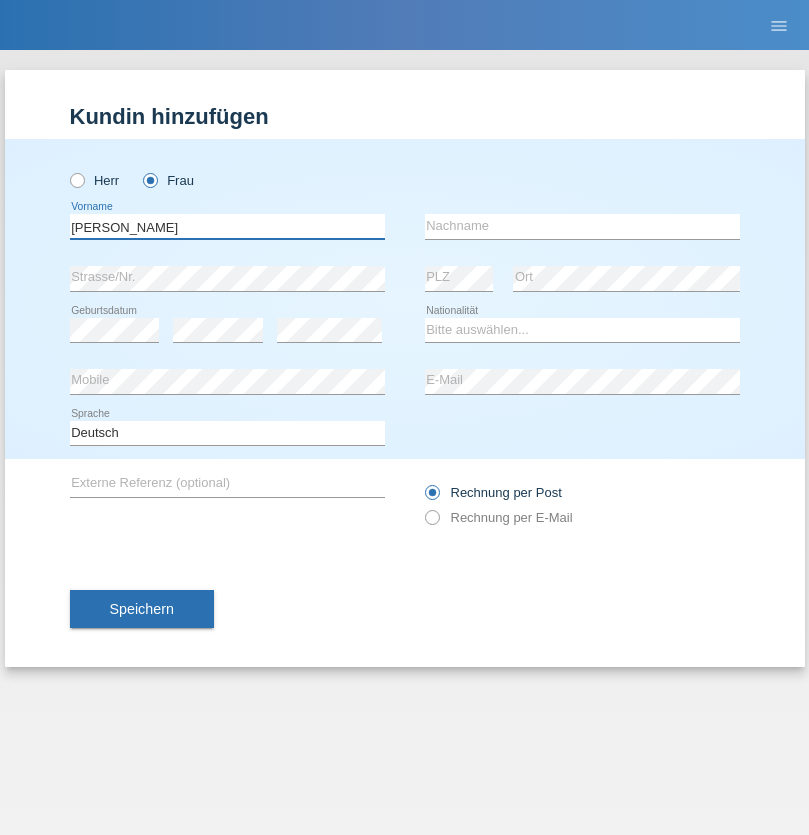 type on "[PERSON_NAME]" 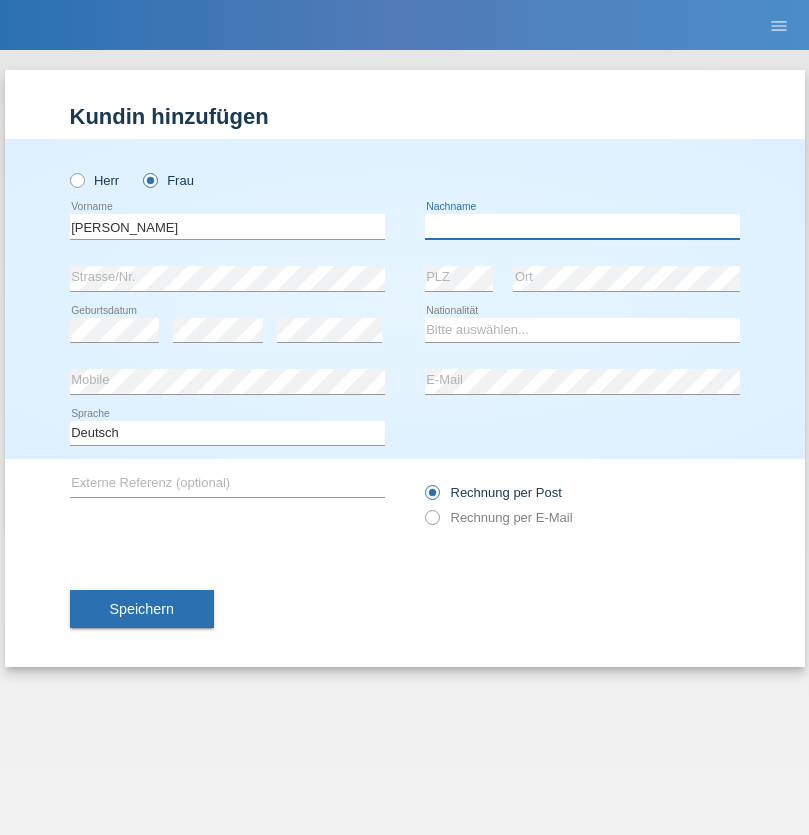 click at bounding box center (582, 226) 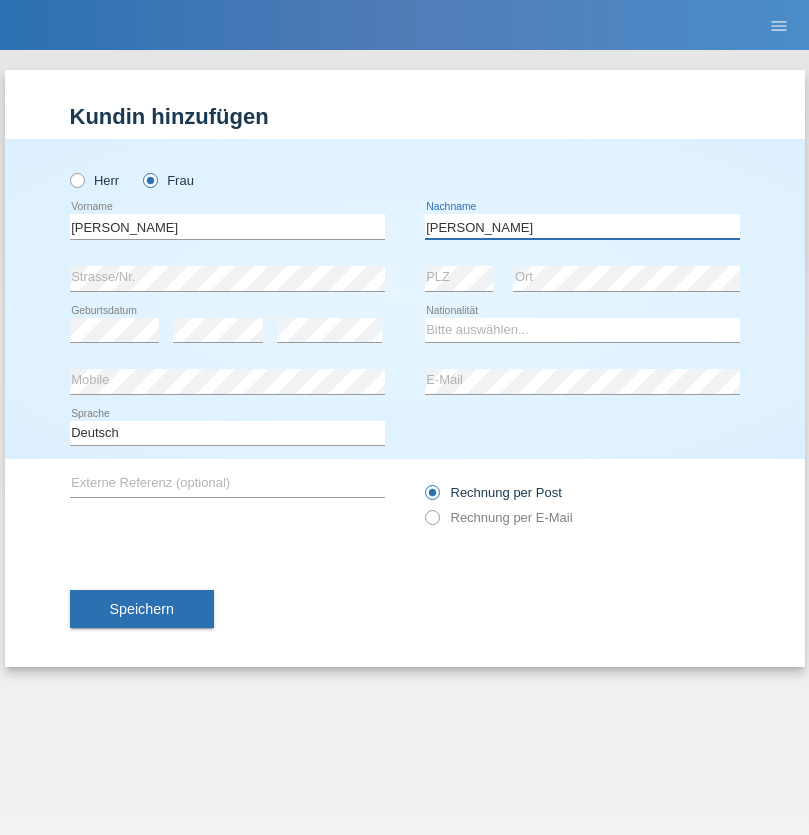 type on "[PERSON_NAME]" 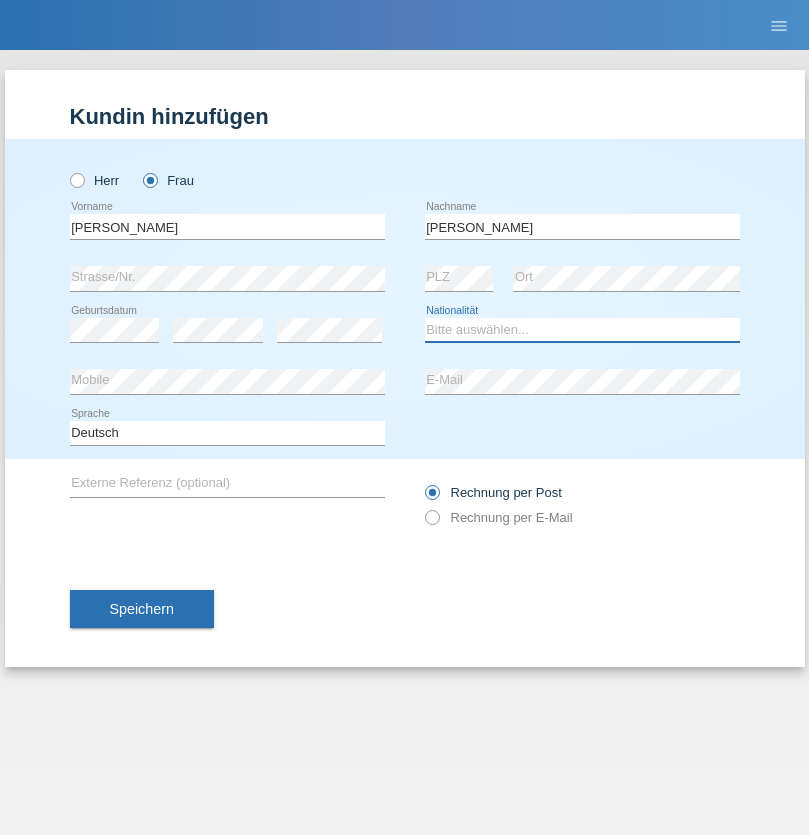 select on "CH" 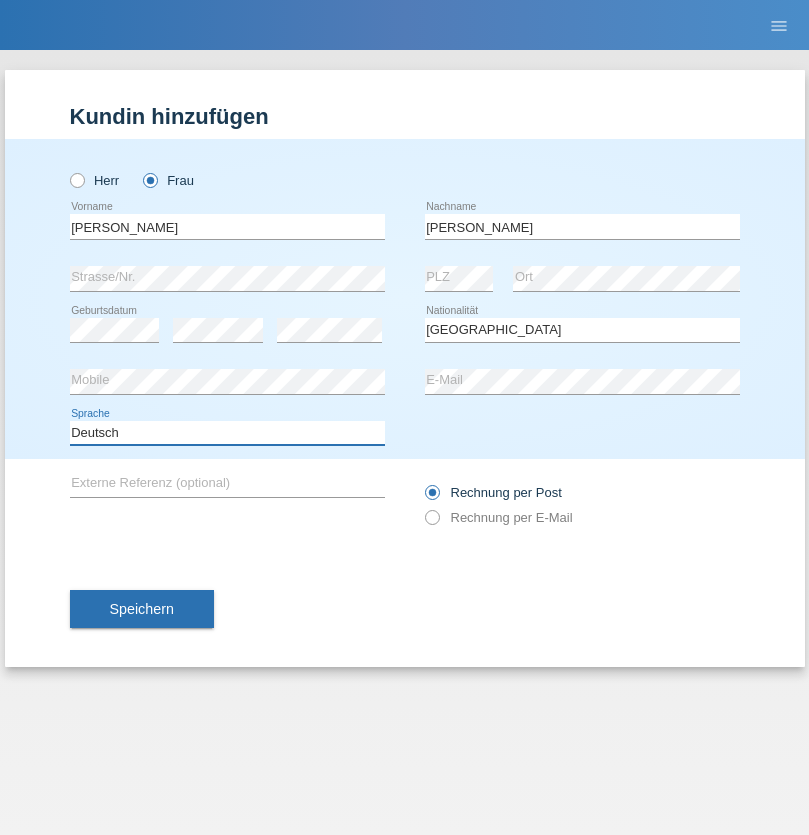 select on "en" 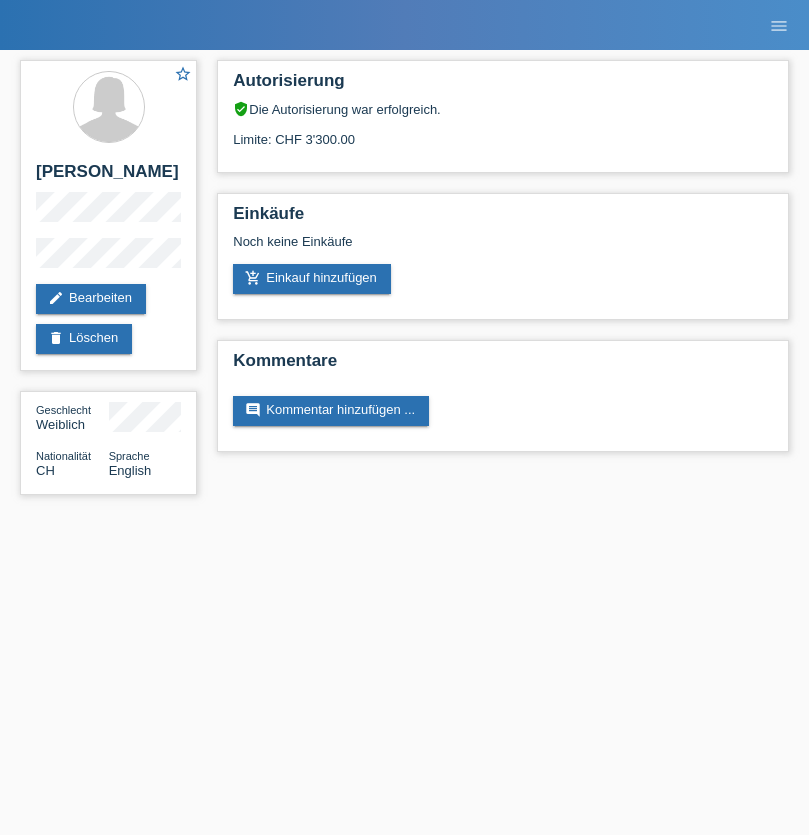 scroll, scrollTop: 0, scrollLeft: 0, axis: both 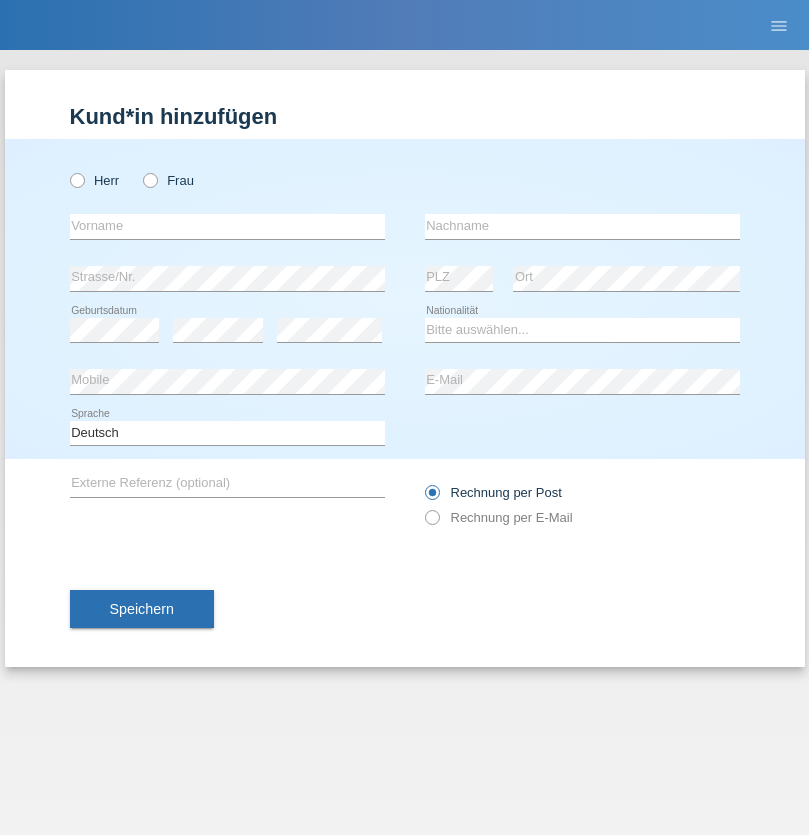 radio on "true" 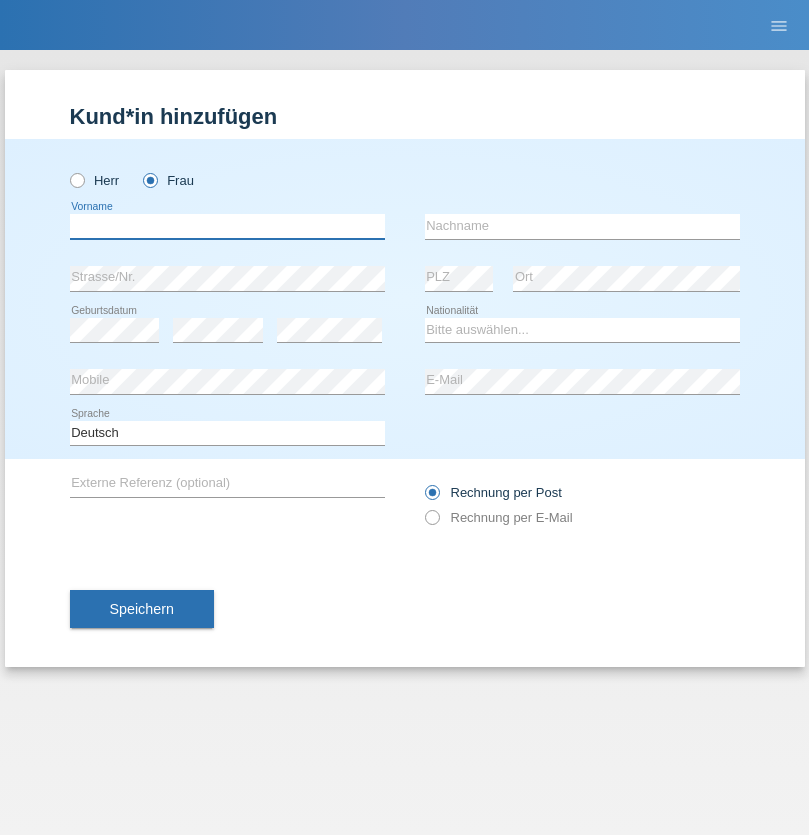 click at bounding box center [227, 226] 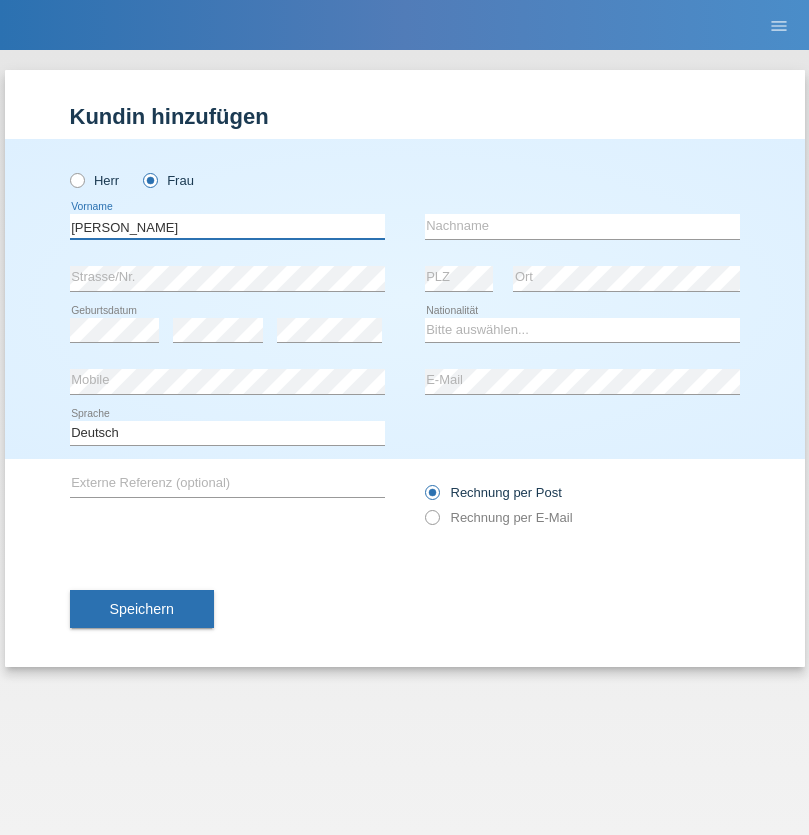 type on "Aleksandra" 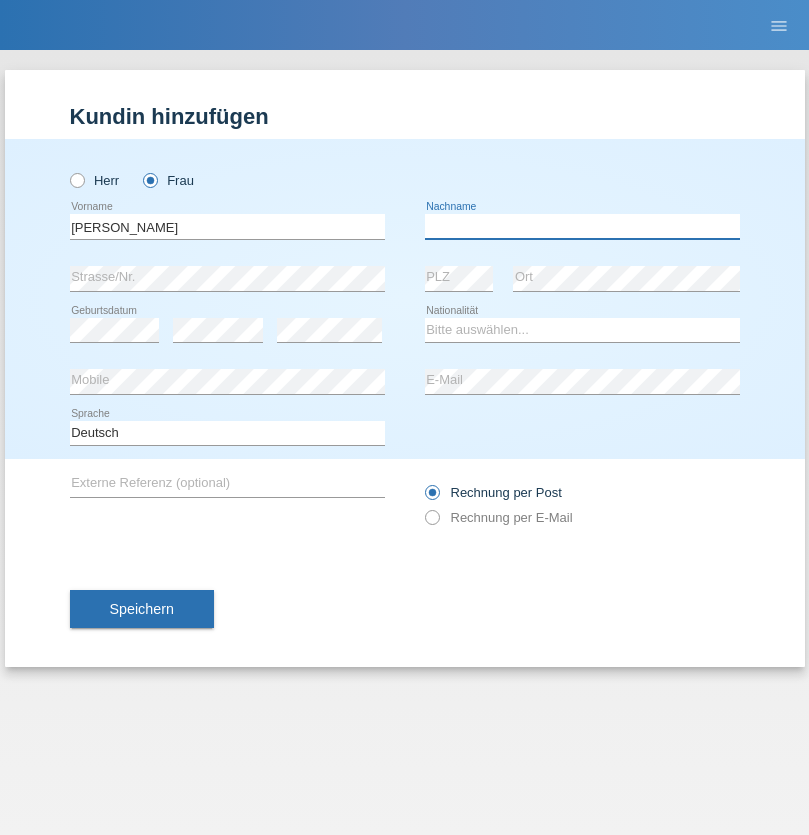 click at bounding box center [582, 226] 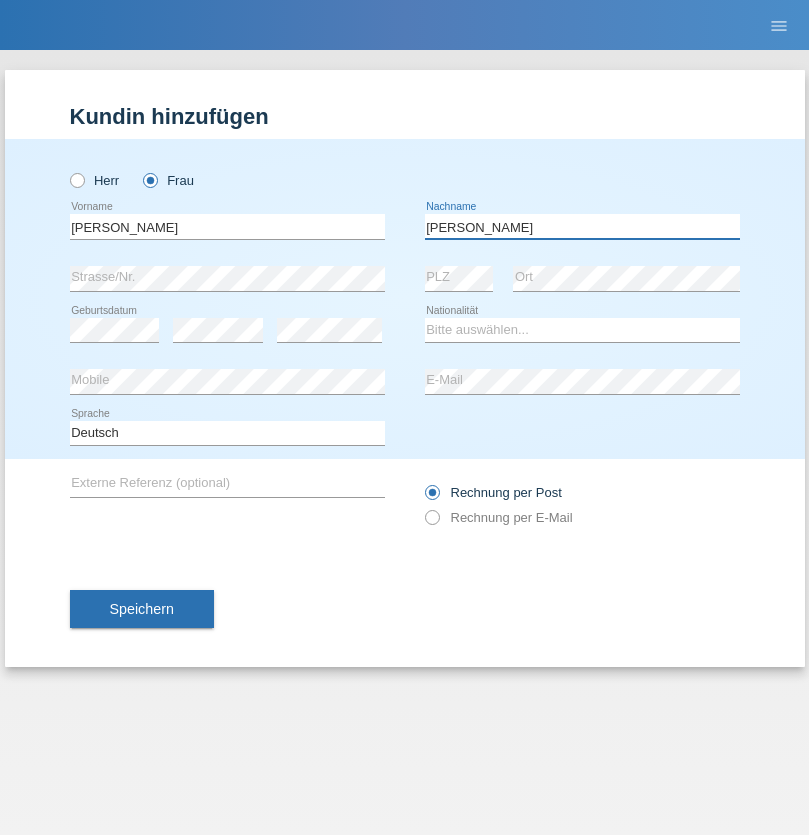 type on "Zivanovic" 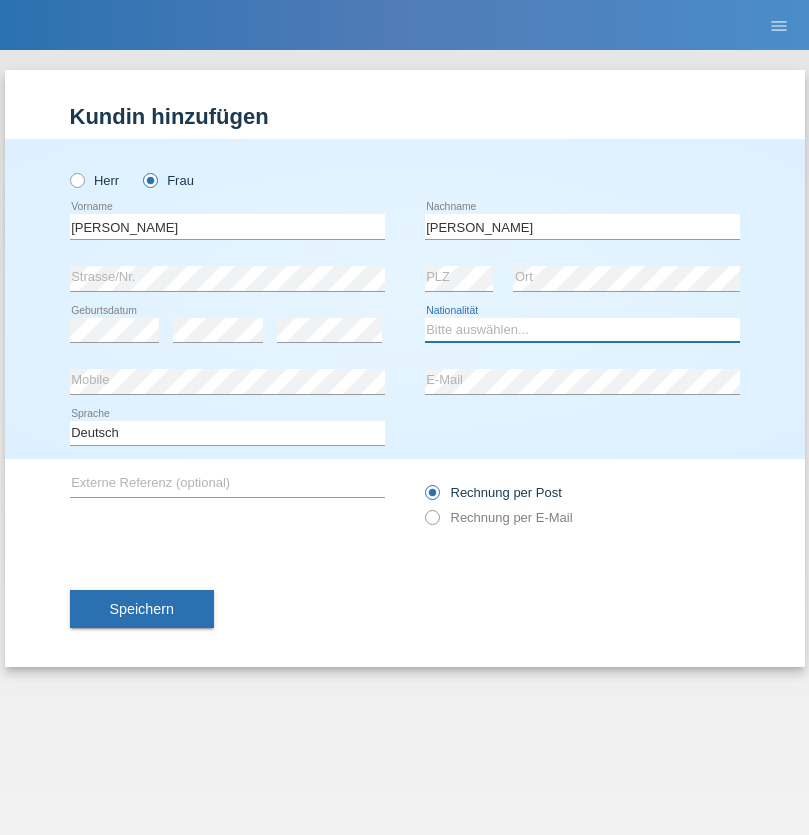 select on "CH" 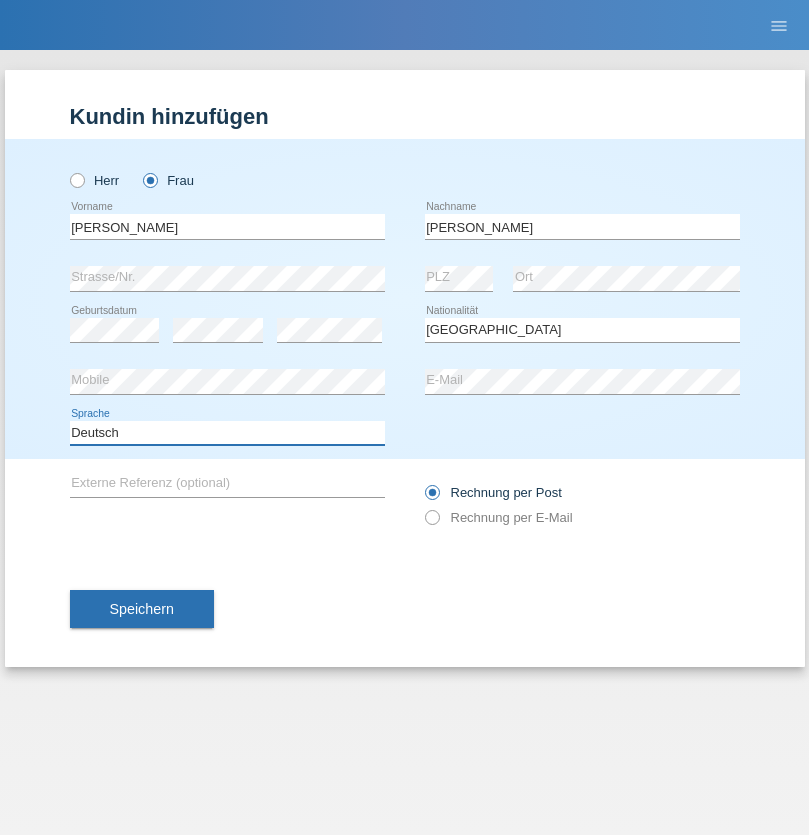 select on "en" 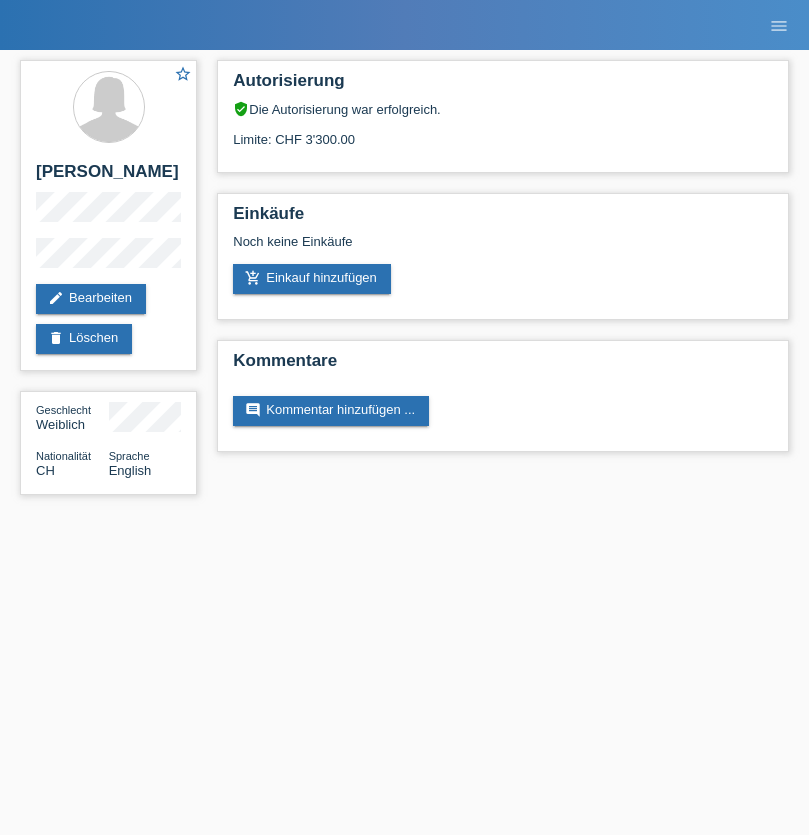 scroll, scrollTop: 0, scrollLeft: 0, axis: both 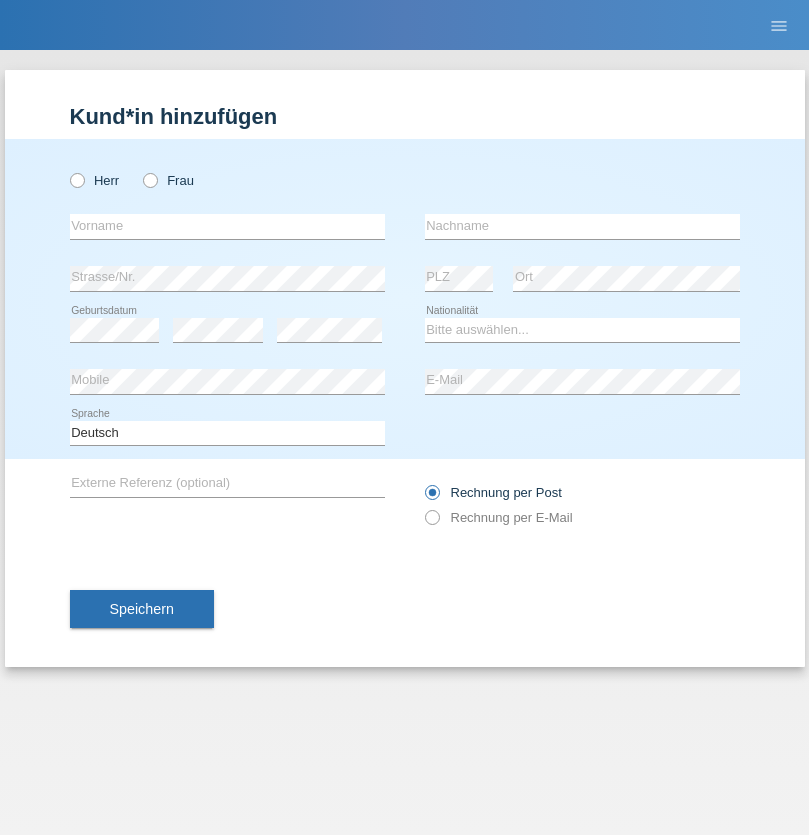 radio on "true" 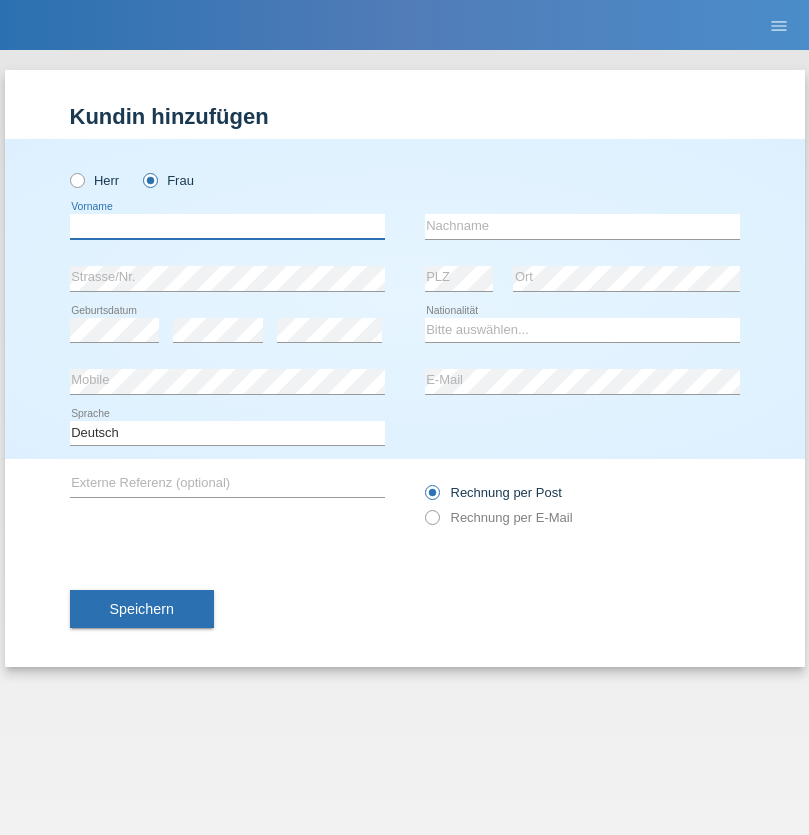 click at bounding box center [227, 226] 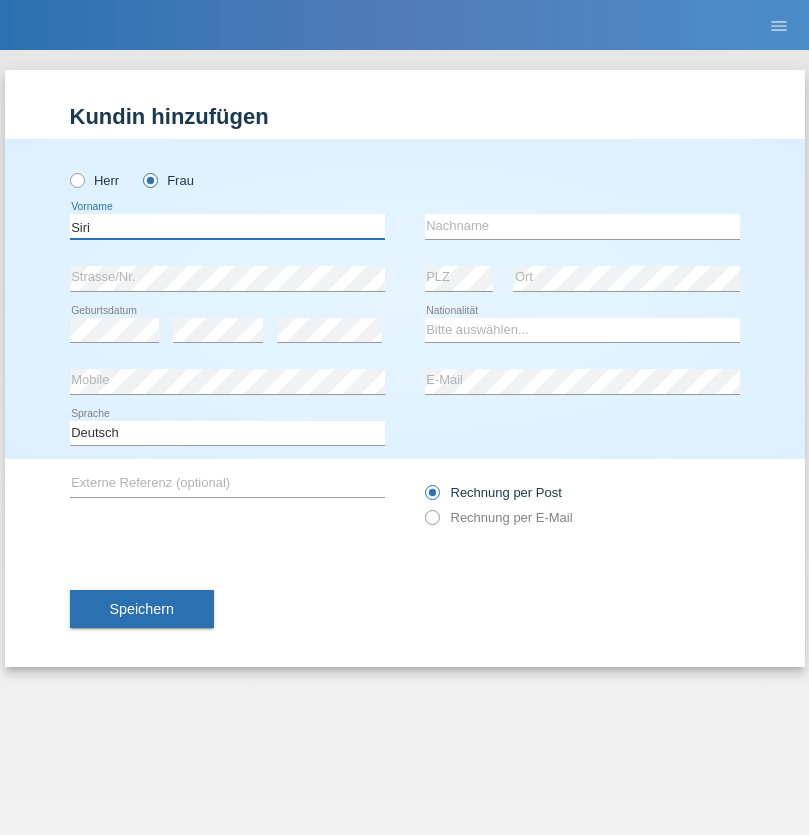 type on "Siri" 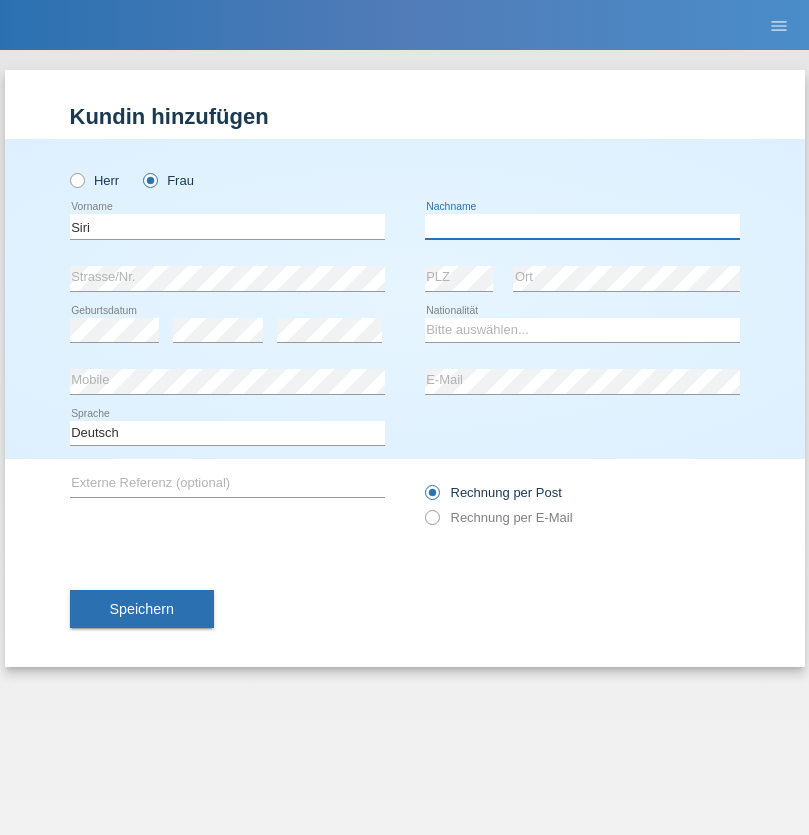 click at bounding box center [582, 226] 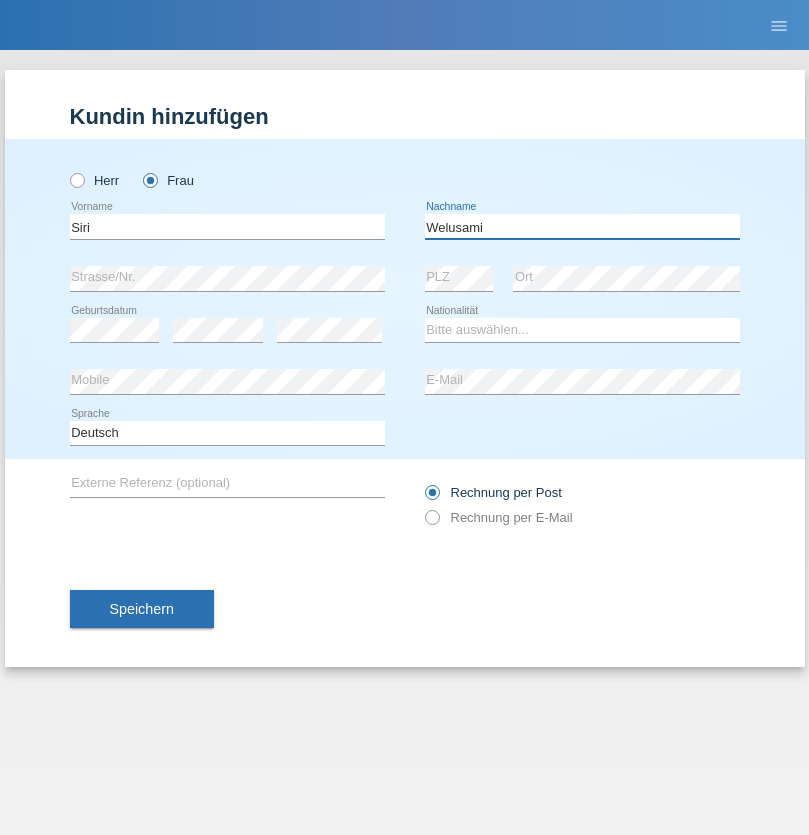 type on "Welusami" 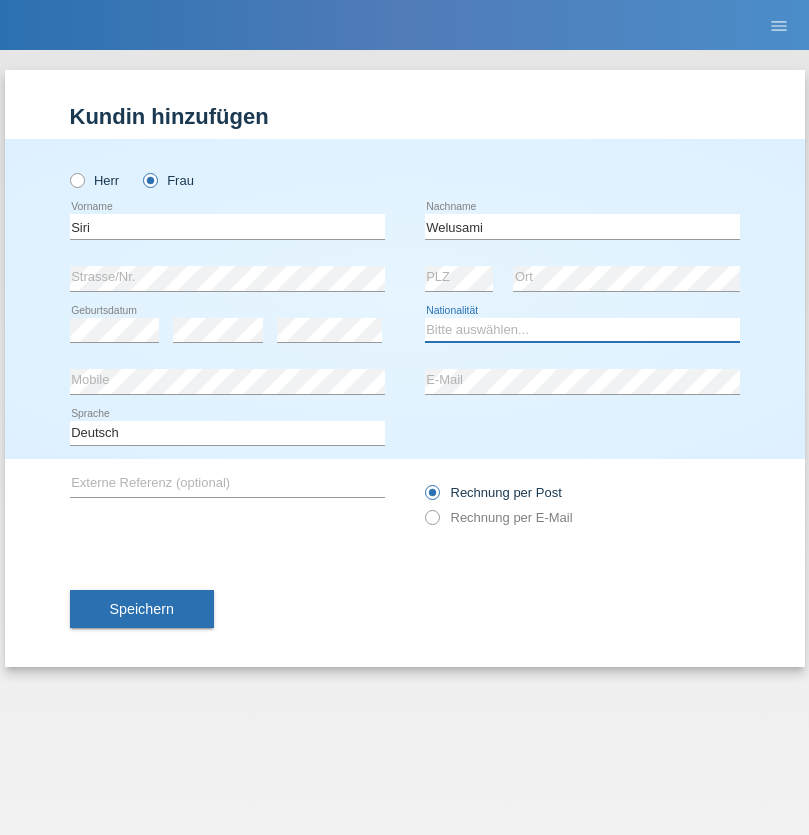 select on "CH" 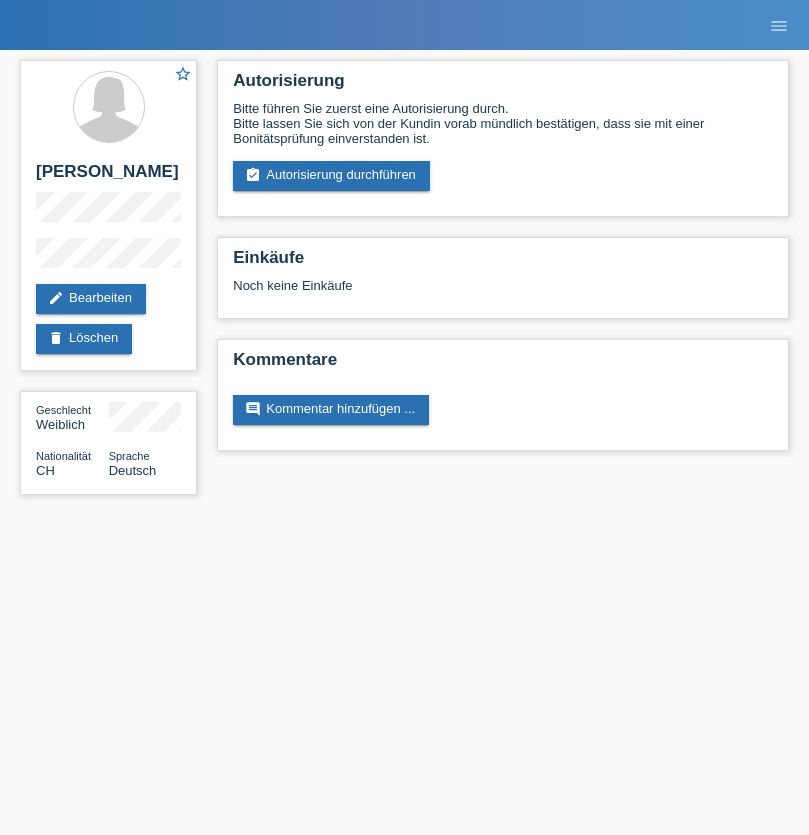 scroll, scrollTop: 0, scrollLeft: 0, axis: both 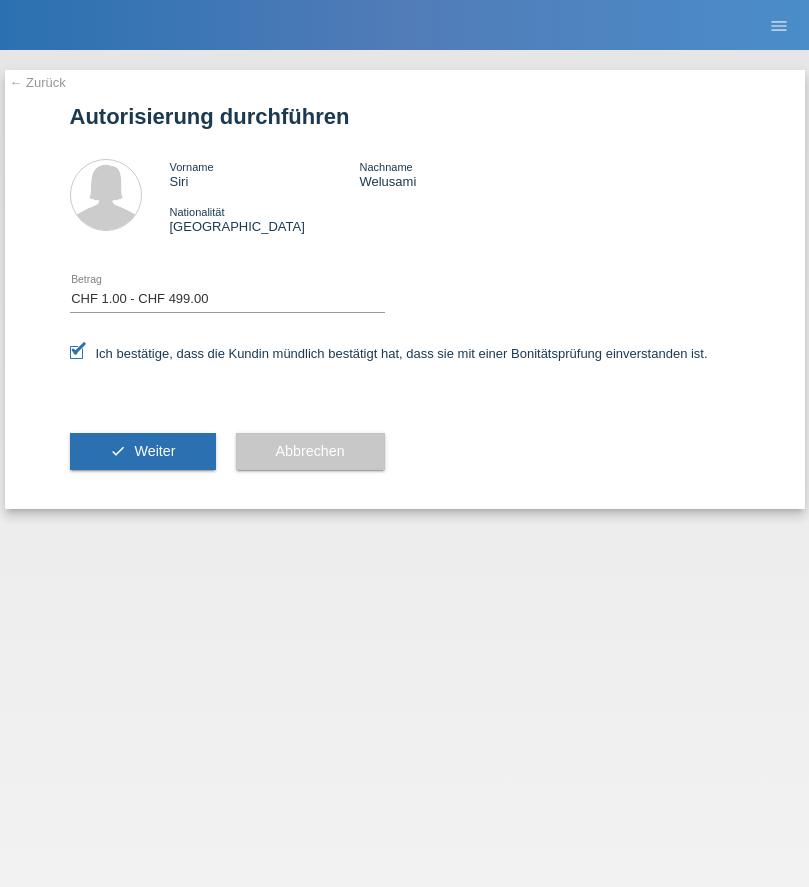 select on "1" 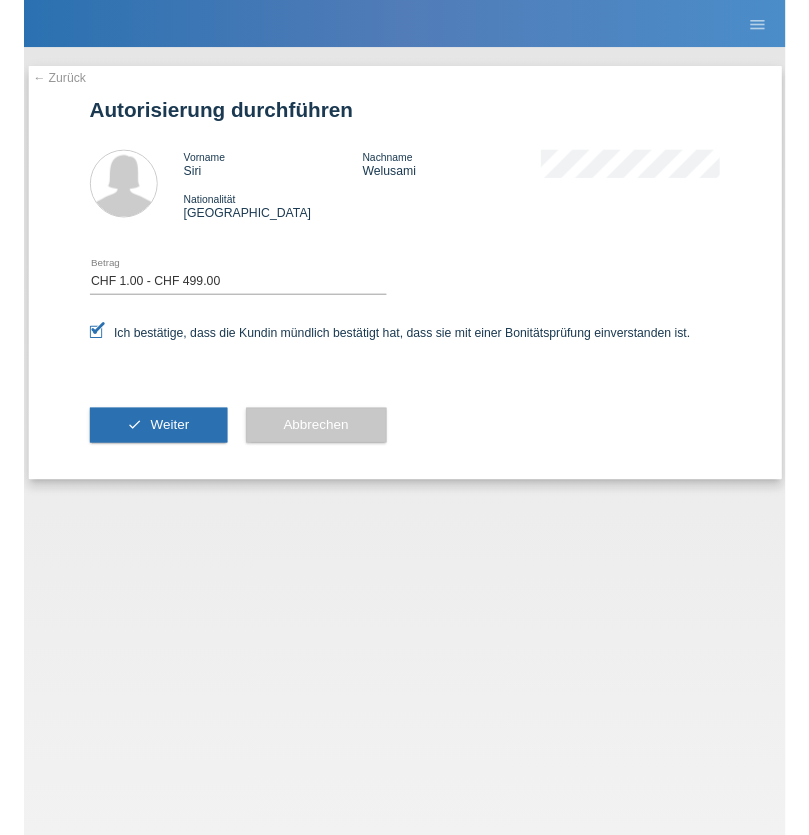 scroll, scrollTop: 0, scrollLeft: 0, axis: both 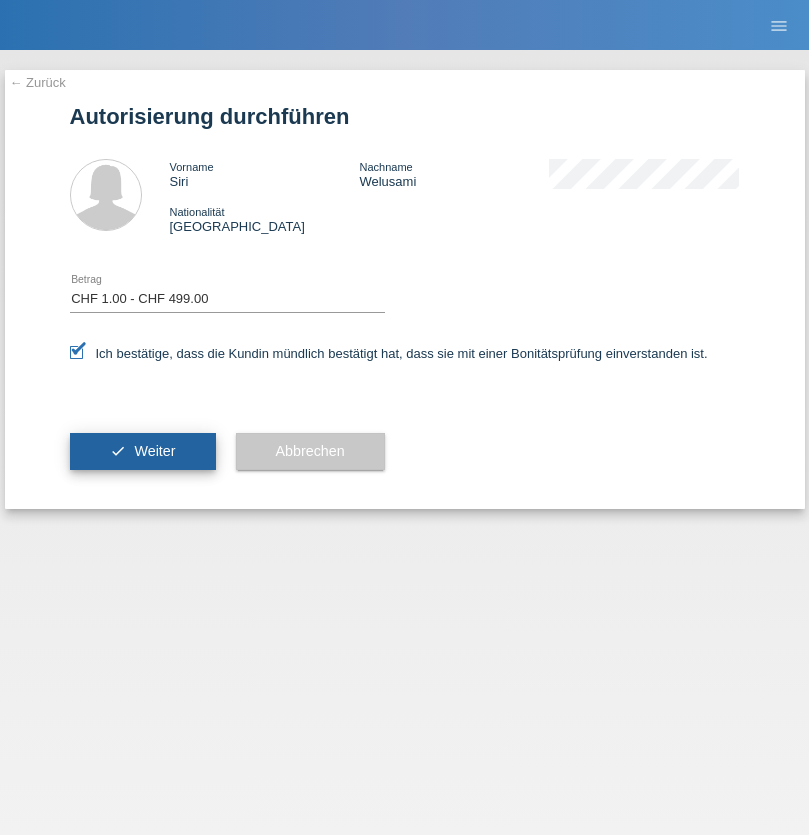 click on "Weiter" at bounding box center [154, 451] 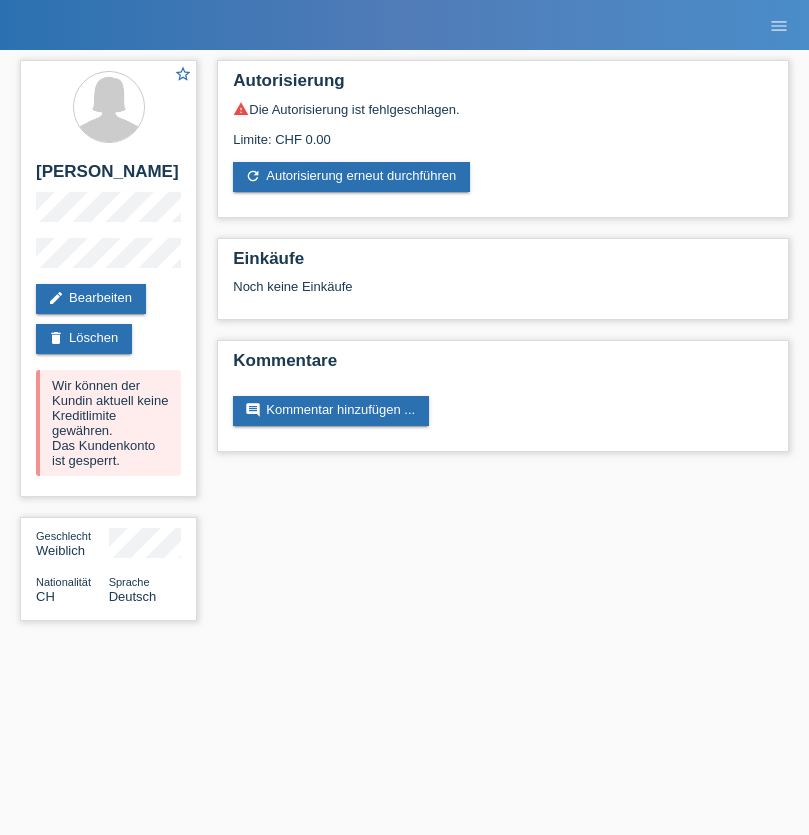 scroll, scrollTop: 0, scrollLeft: 0, axis: both 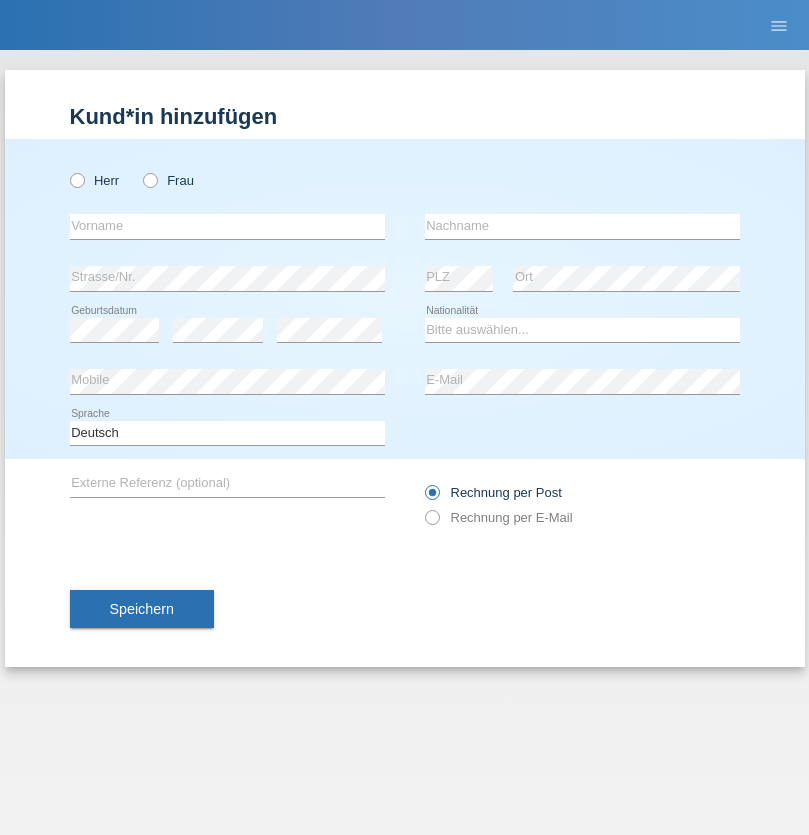 radio on "true" 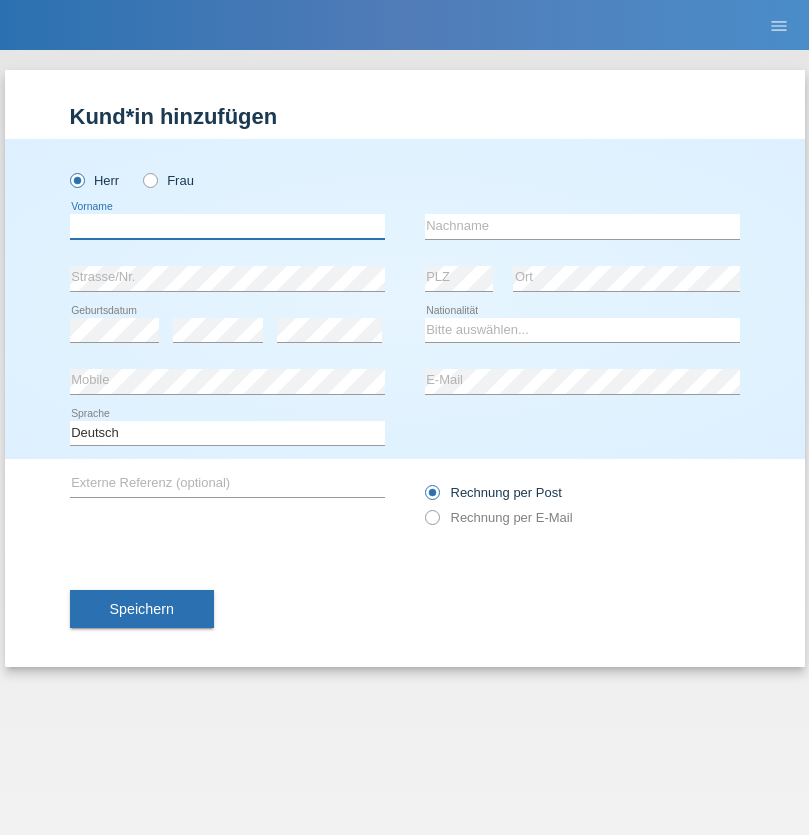 click at bounding box center [227, 226] 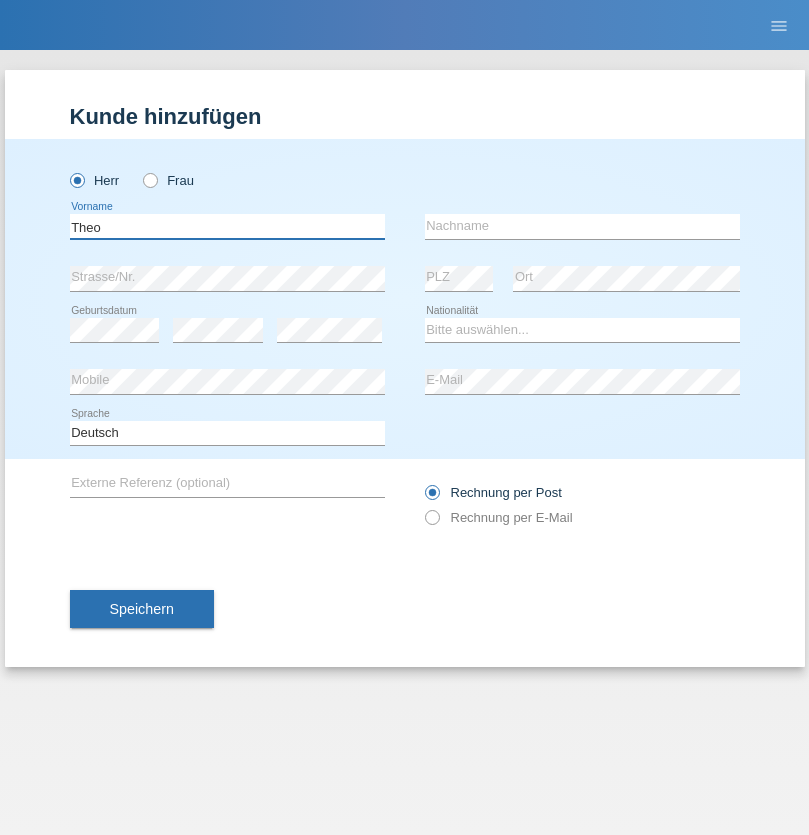 type on "Theo" 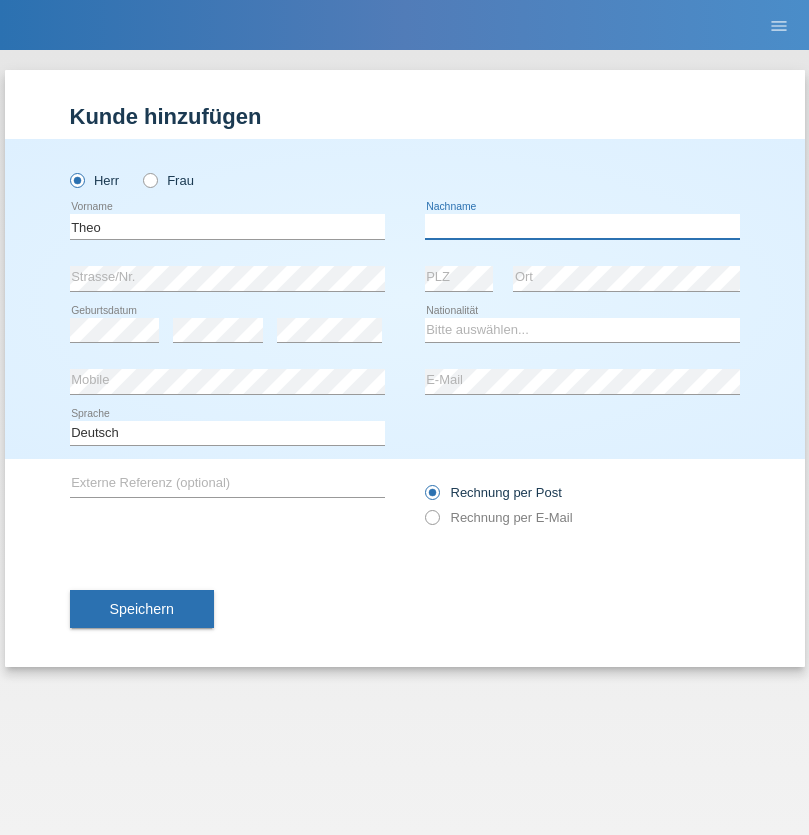 click at bounding box center [582, 226] 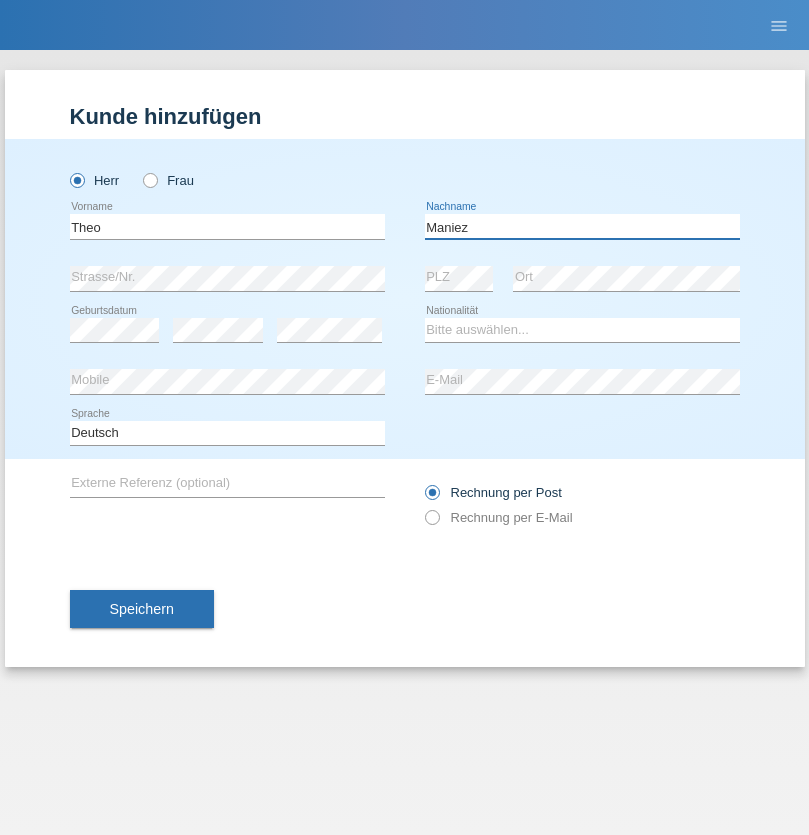 type on "Maniez" 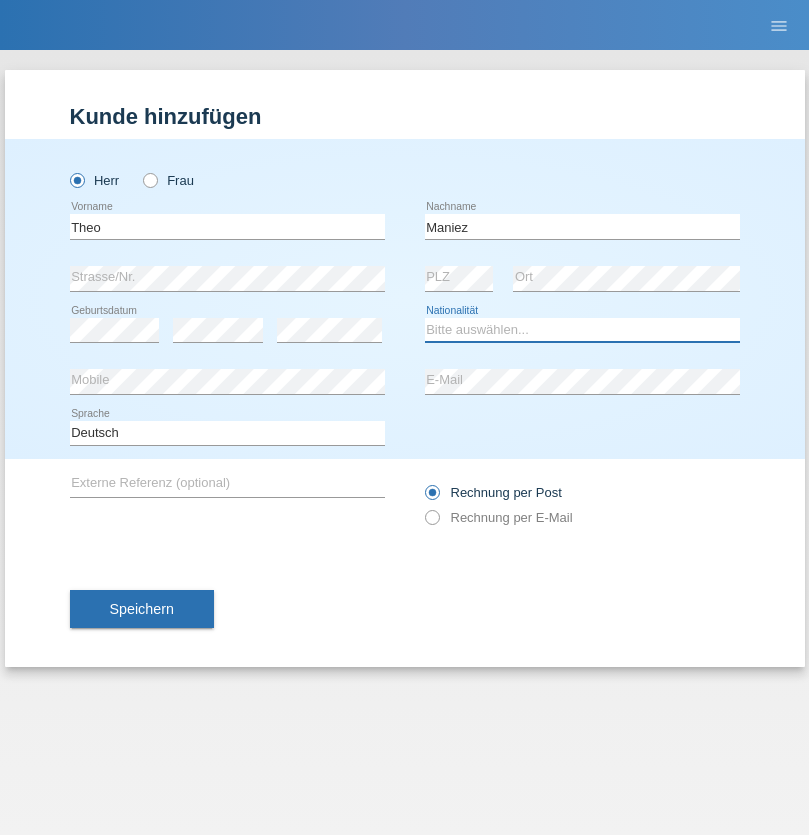 select on "CH" 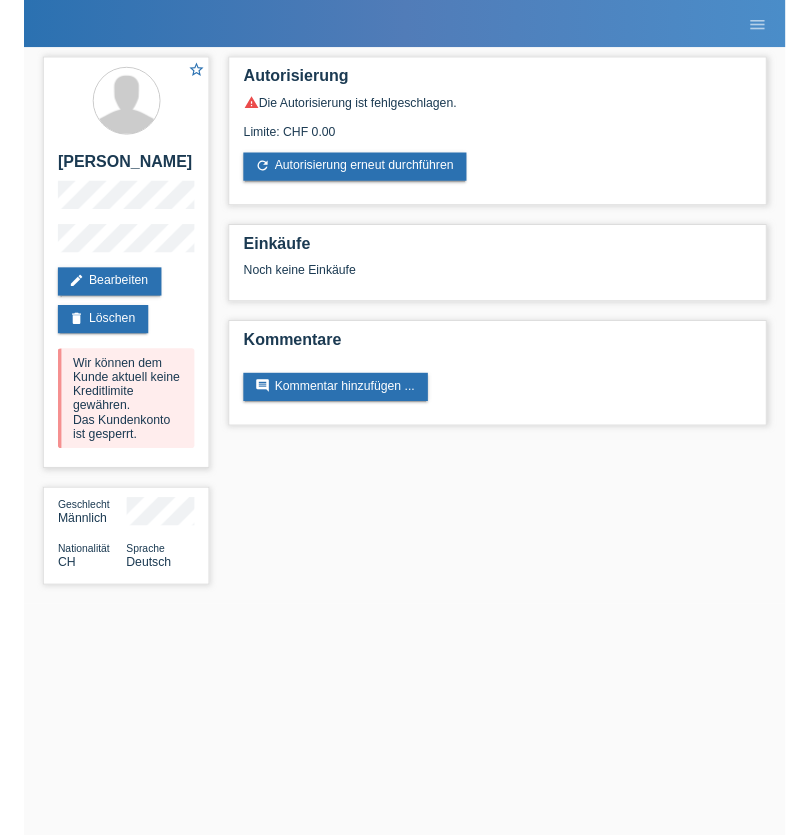 scroll, scrollTop: 0, scrollLeft: 0, axis: both 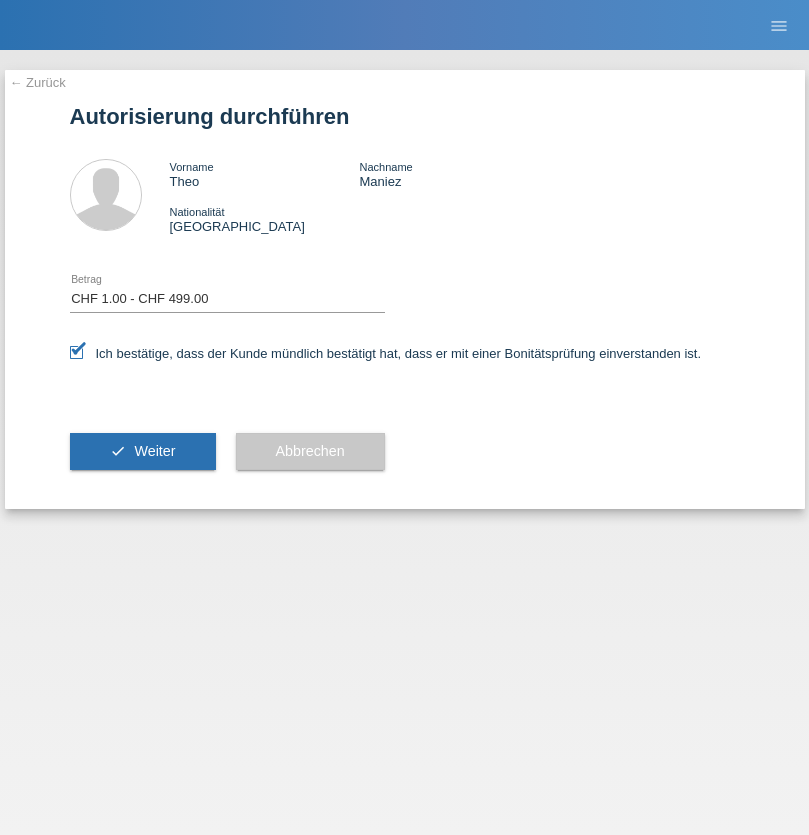 select on "1" 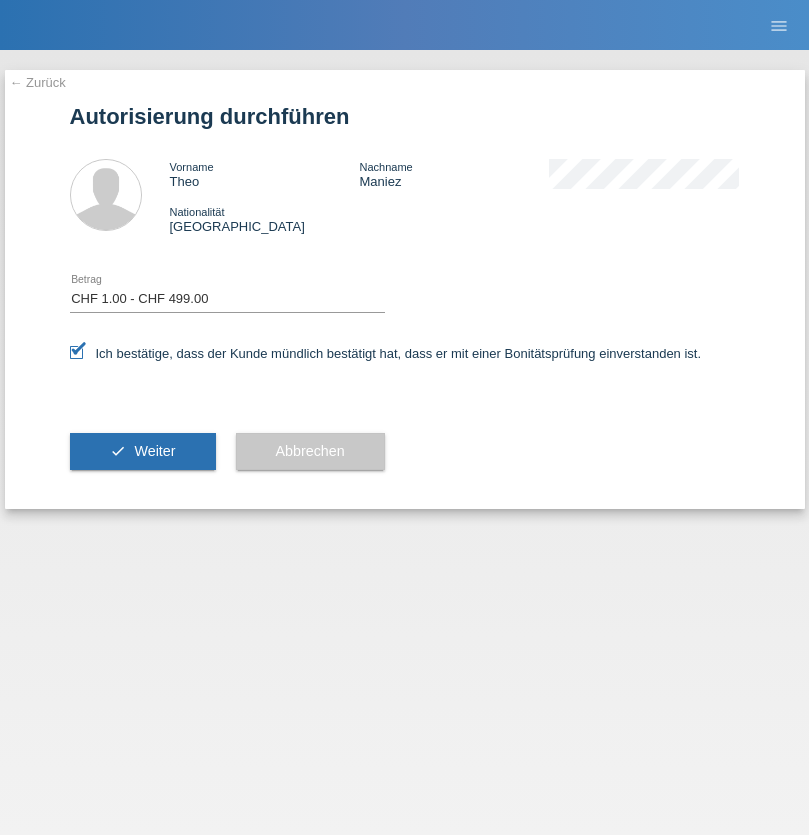 scroll, scrollTop: 0, scrollLeft: 0, axis: both 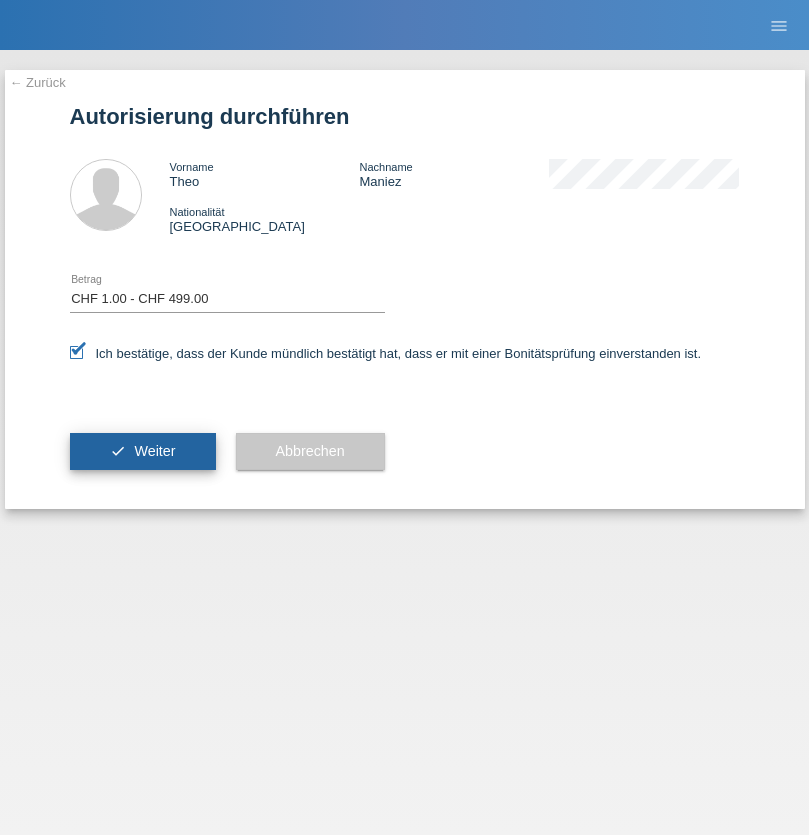 click on "Weiter" at bounding box center [154, 451] 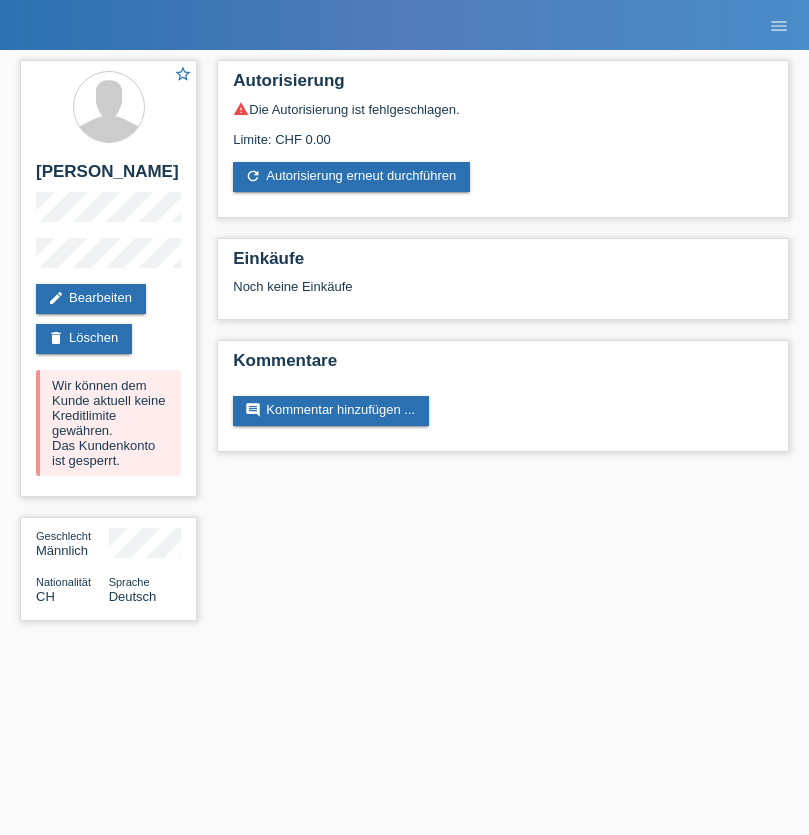 scroll, scrollTop: 0, scrollLeft: 0, axis: both 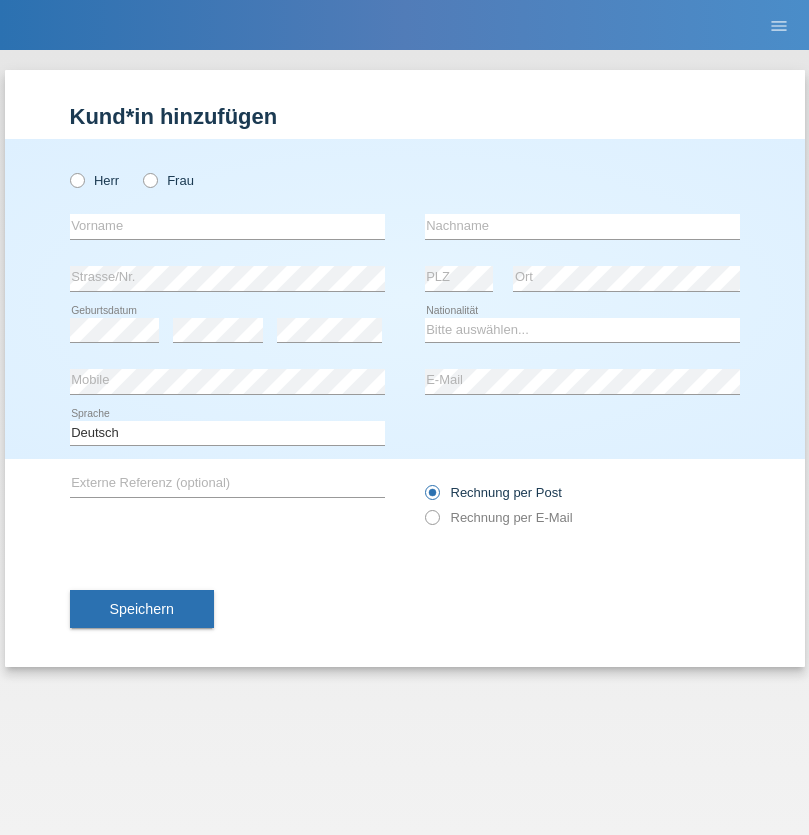 radio on "true" 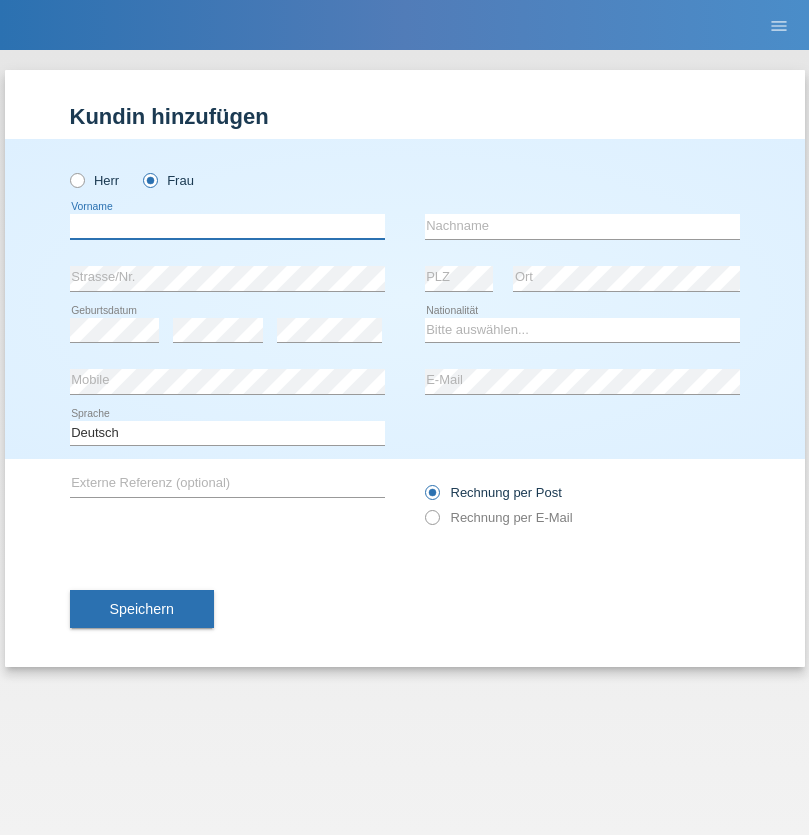 click at bounding box center (227, 226) 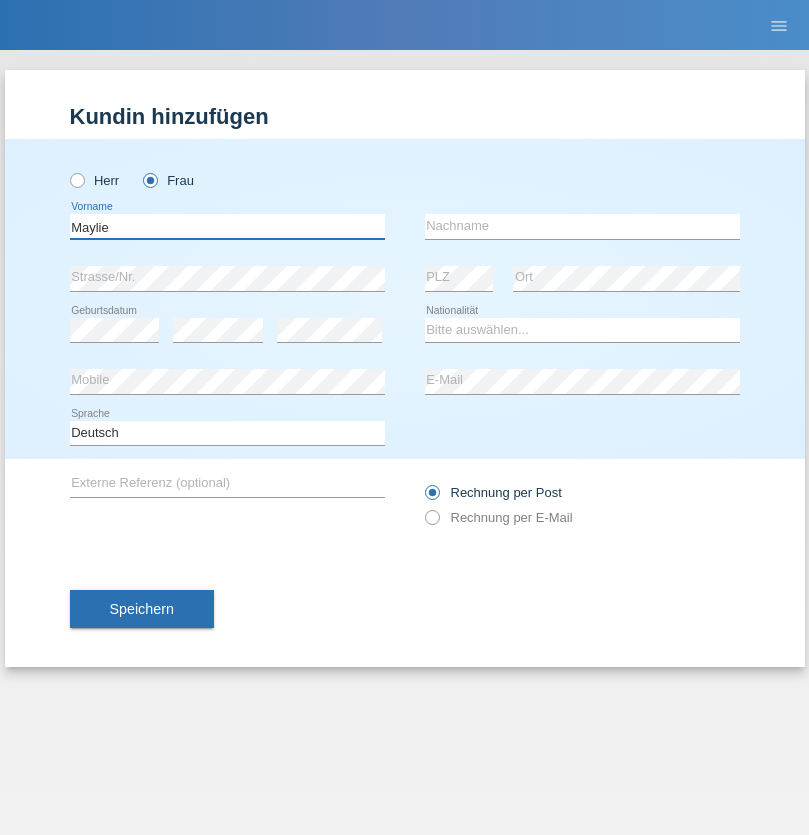 type on "Maylie" 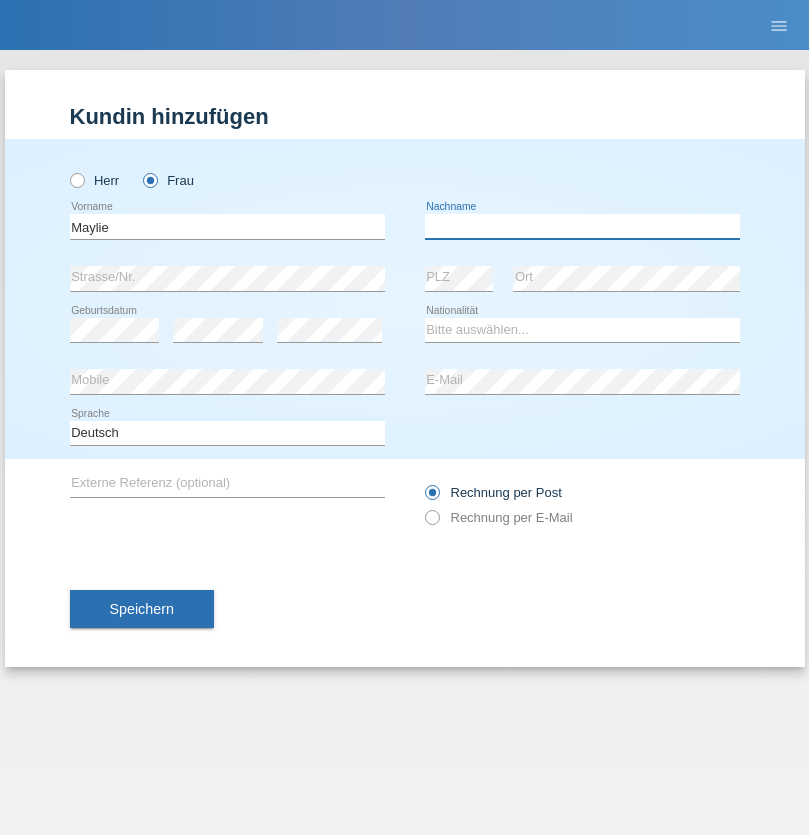 click at bounding box center [582, 226] 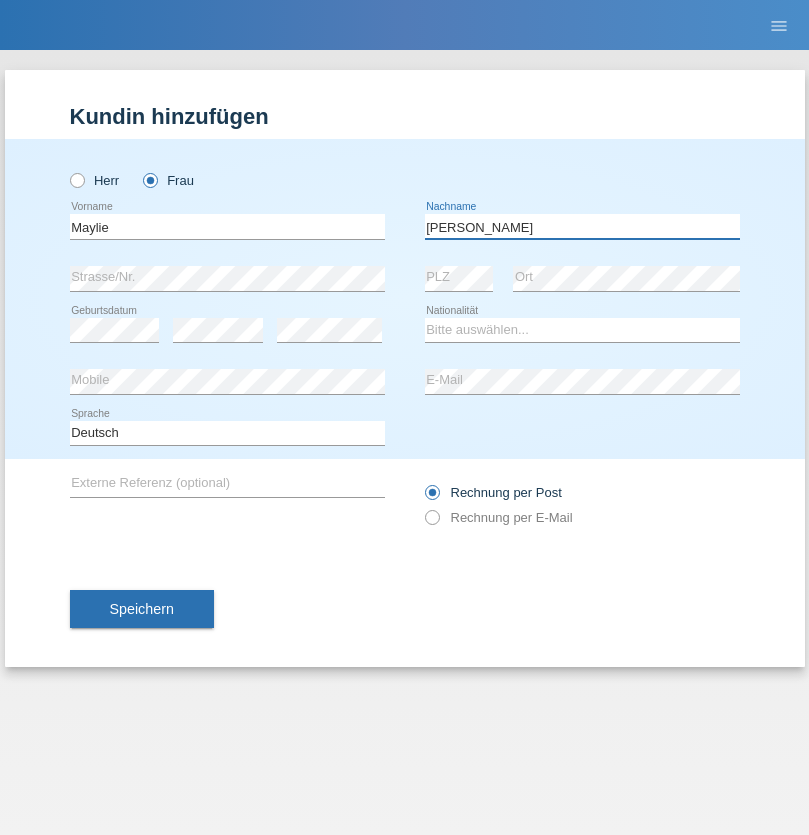 type on "[PERSON_NAME]" 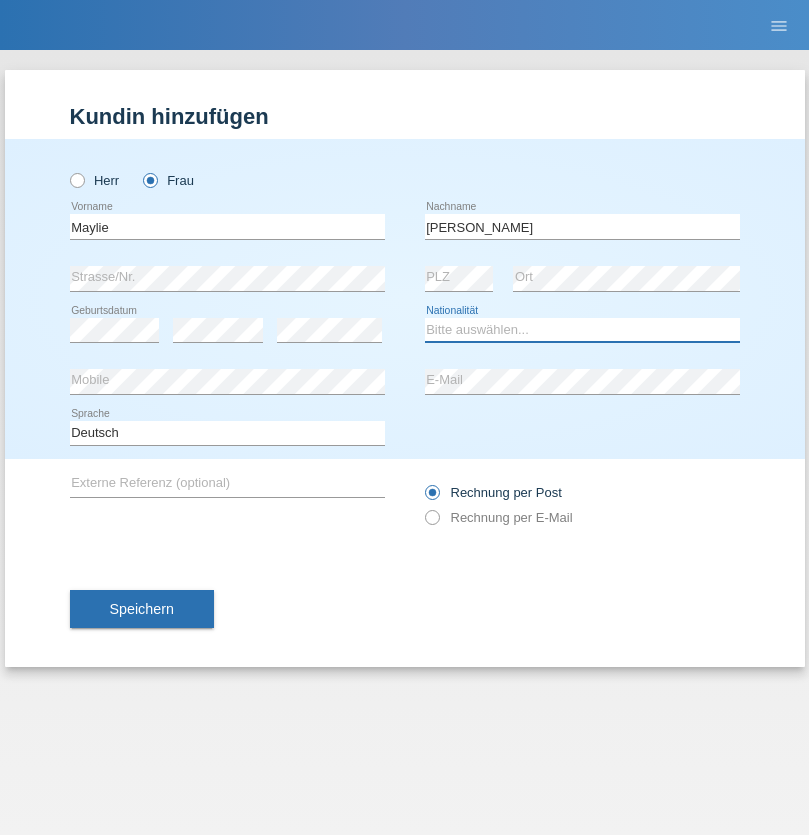 select on "CH" 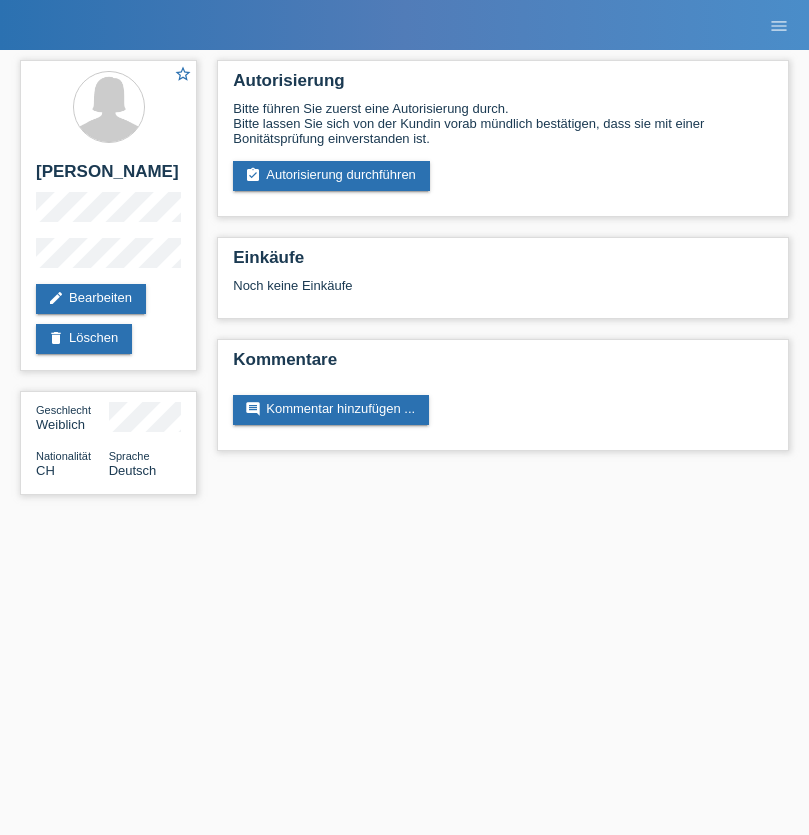 scroll, scrollTop: 0, scrollLeft: 0, axis: both 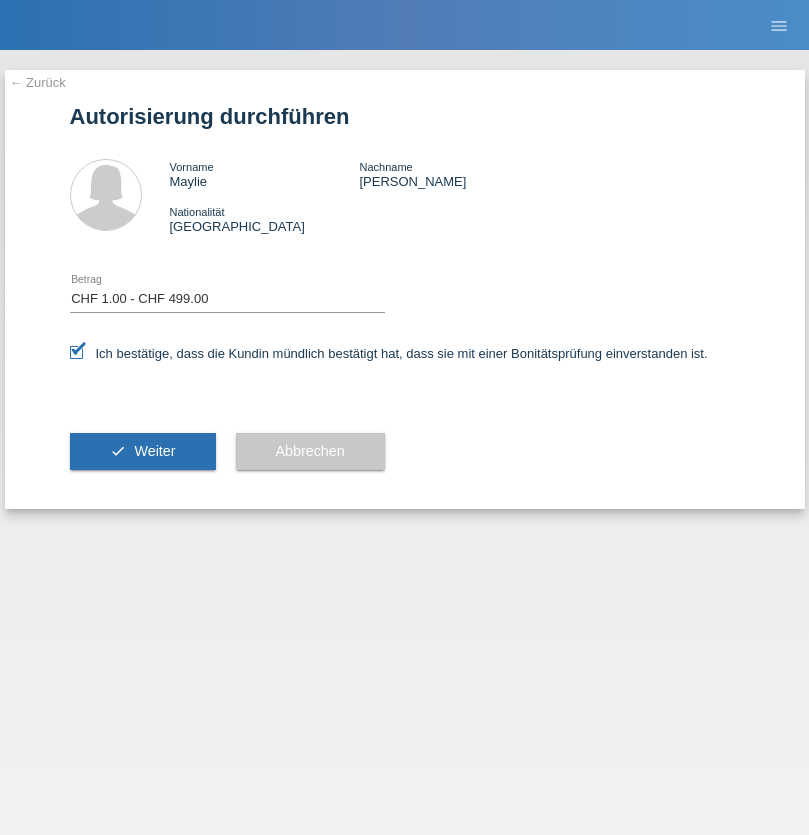 select on "1" 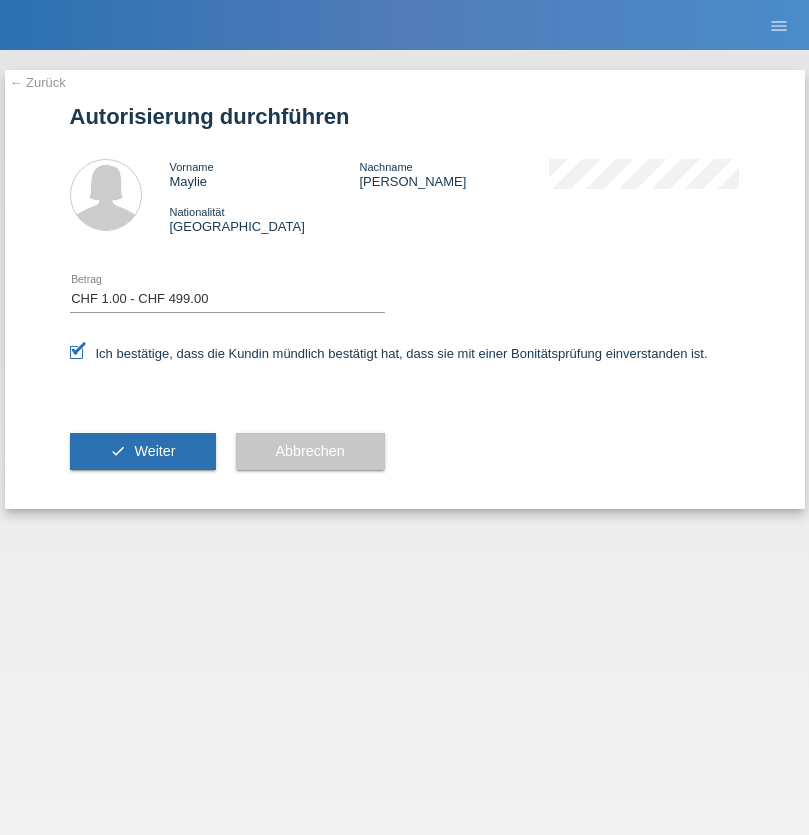 scroll, scrollTop: 0, scrollLeft: 0, axis: both 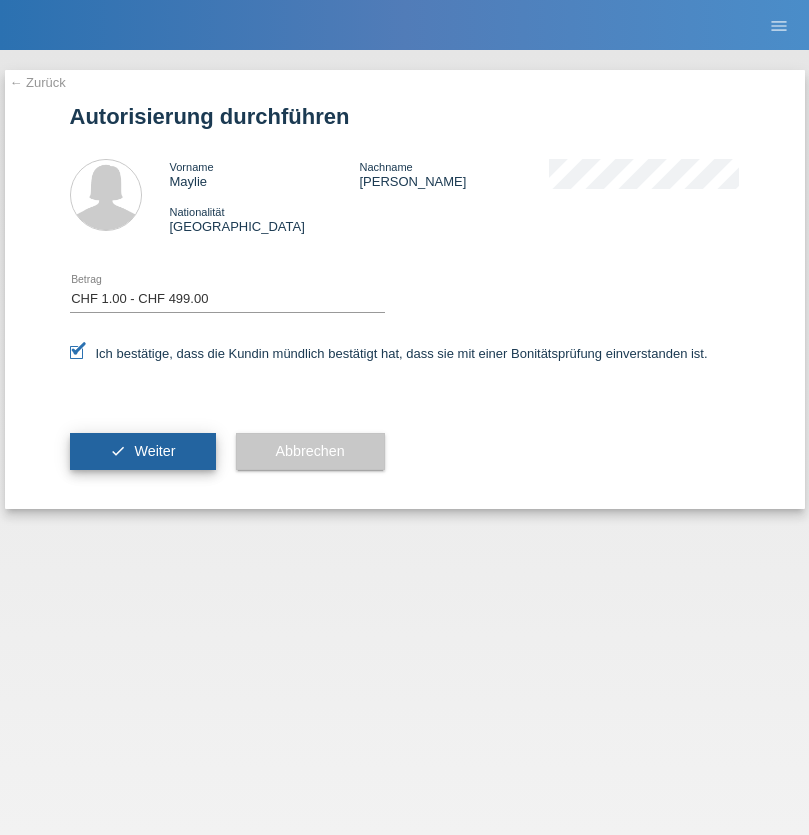click on "Weiter" at bounding box center (154, 451) 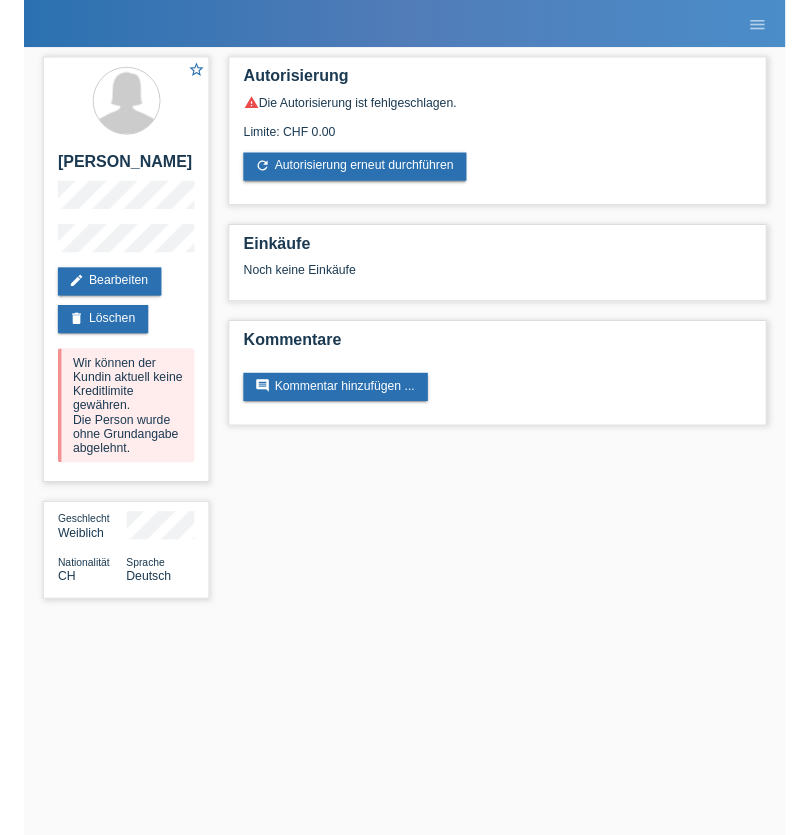 scroll, scrollTop: 0, scrollLeft: 0, axis: both 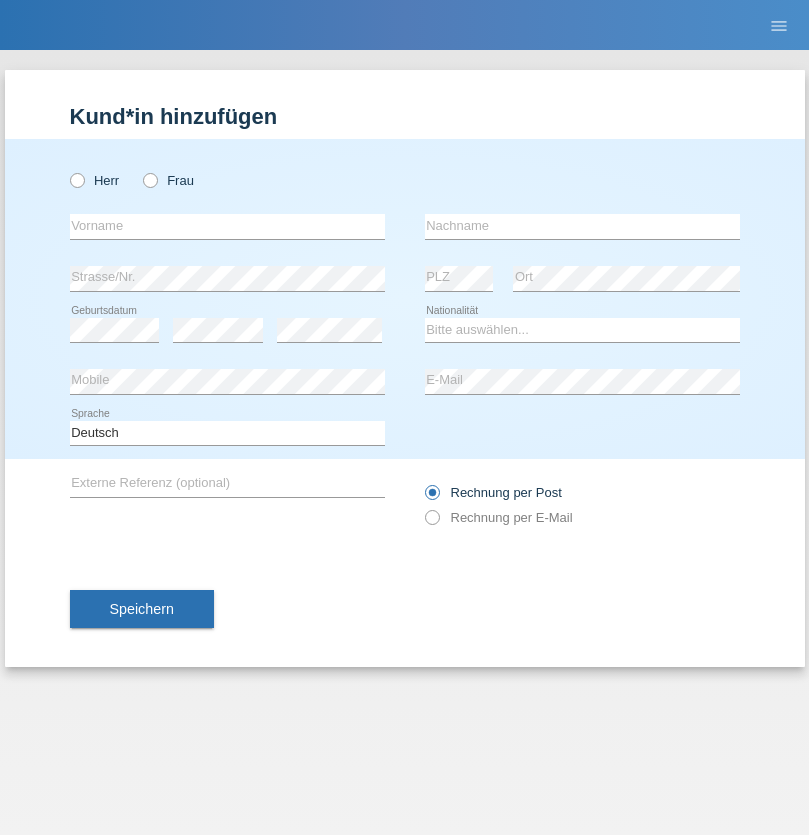 radio on "true" 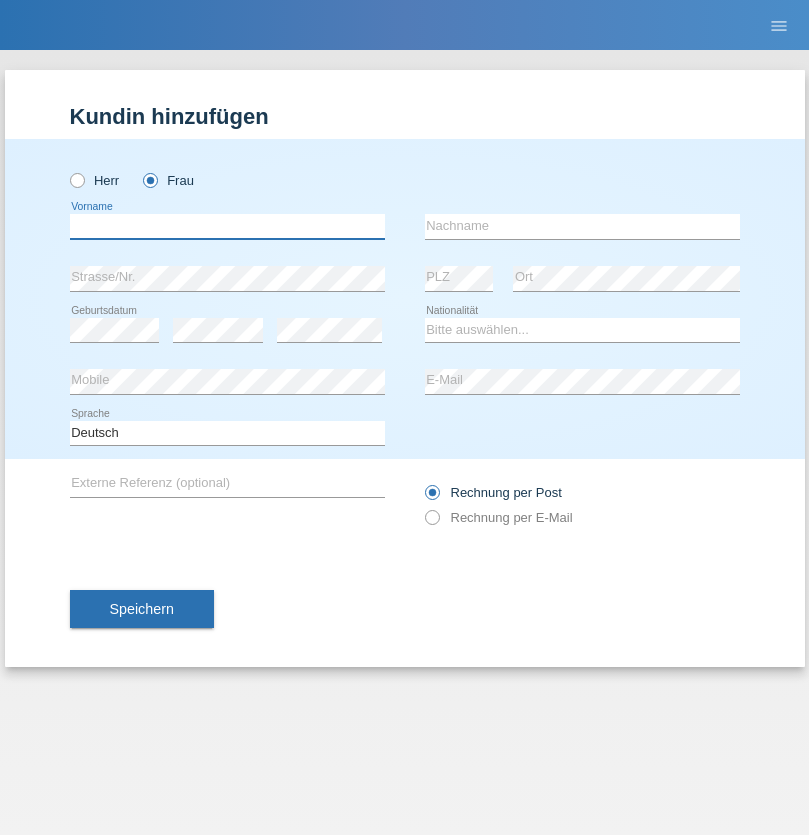 click at bounding box center [227, 226] 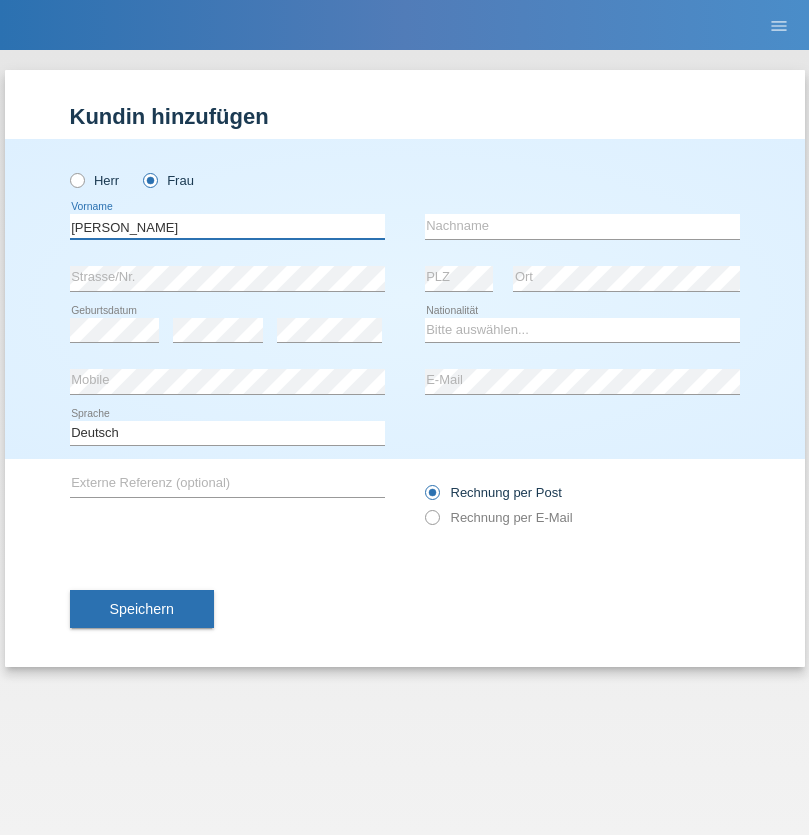 type on "[PERSON_NAME]" 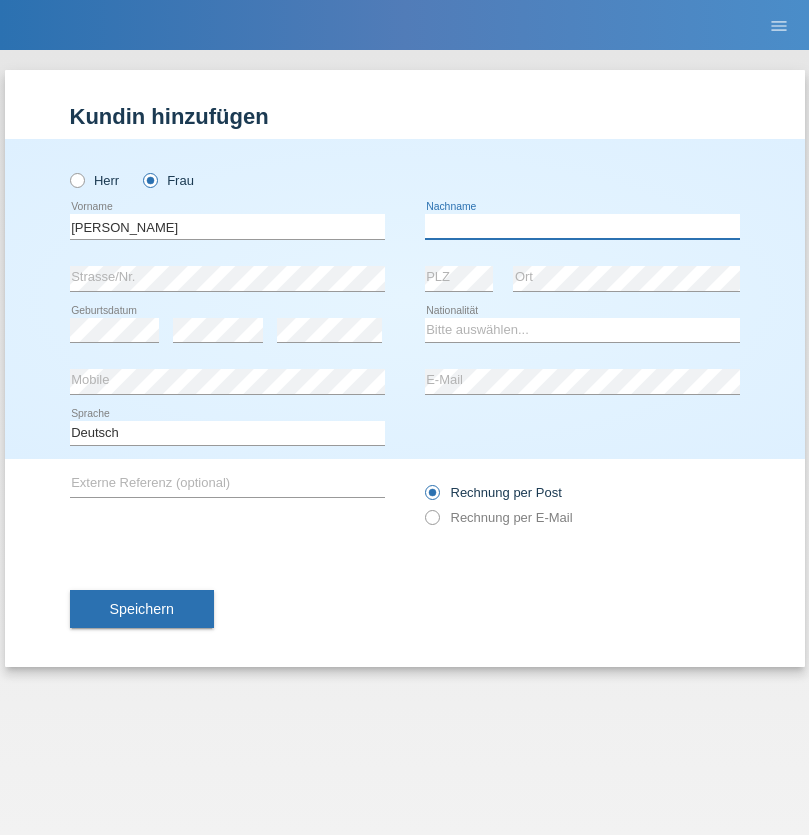 click at bounding box center [582, 226] 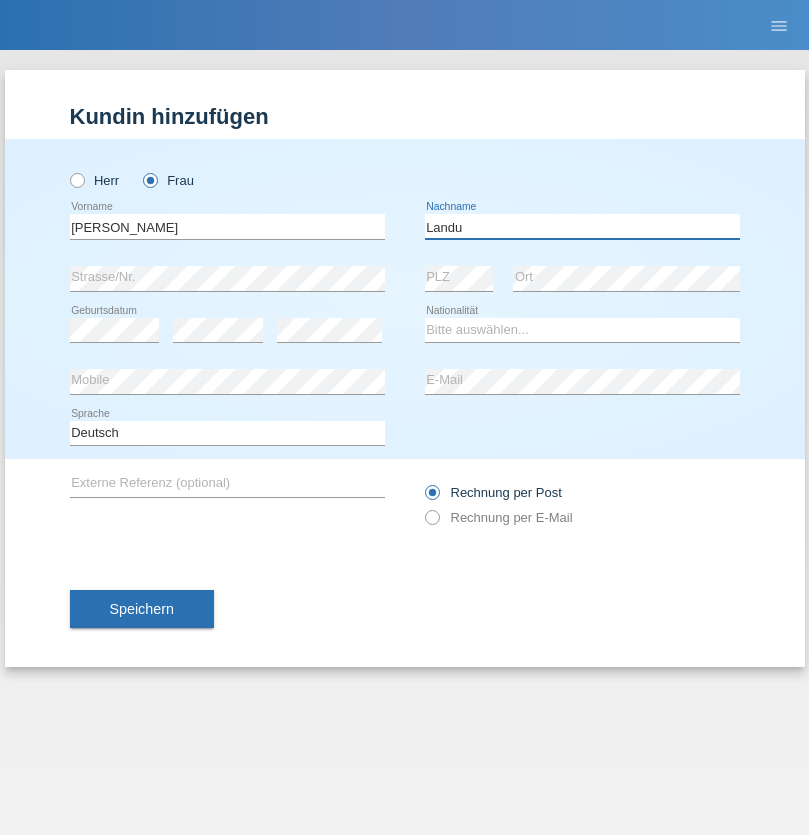 type on "Landu" 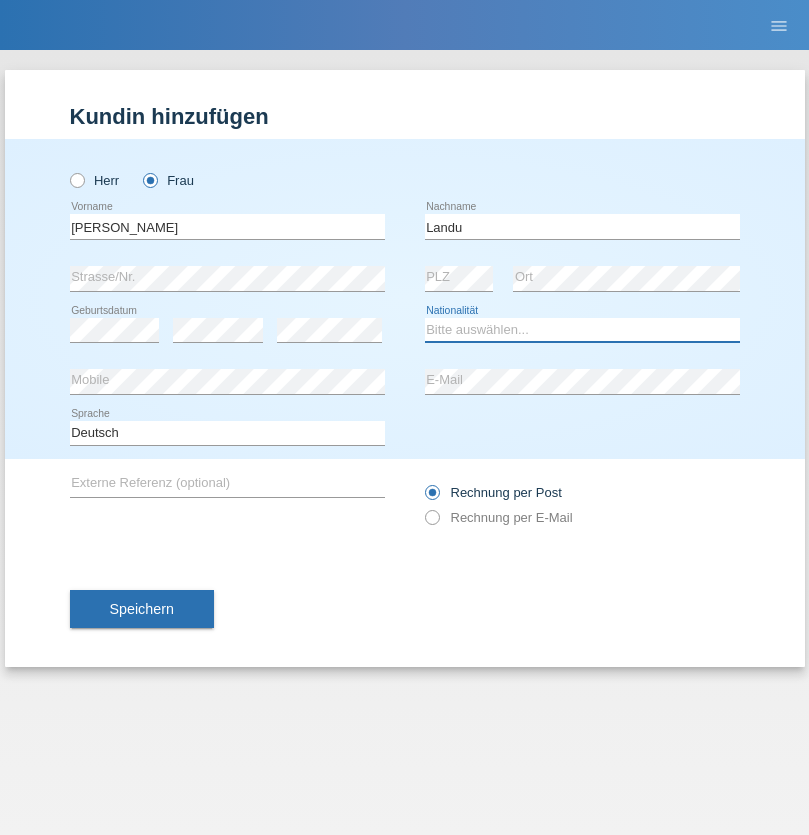 select on "AO" 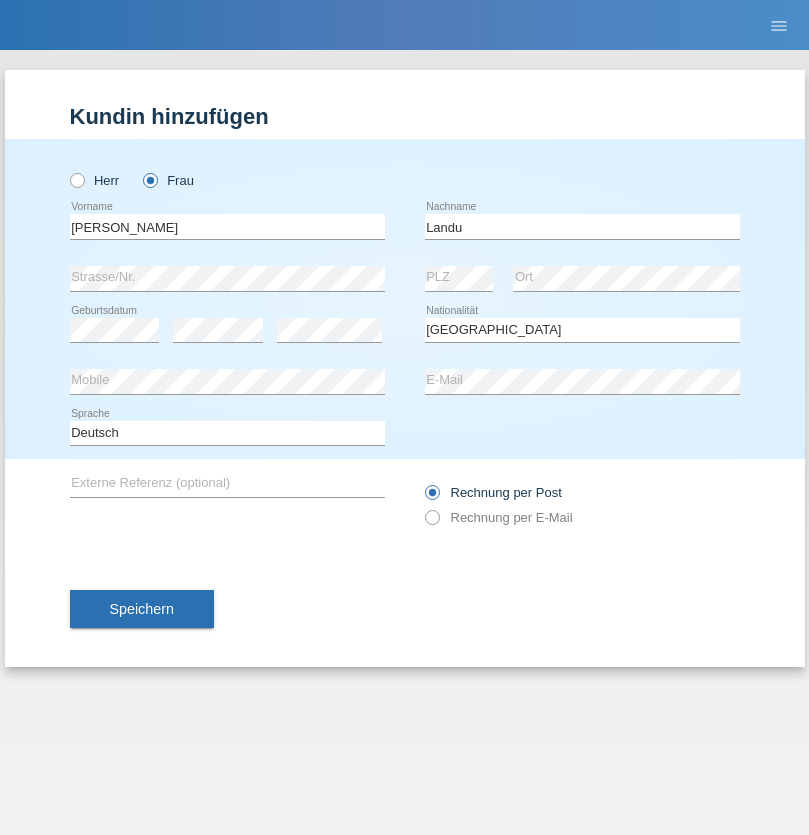 select on "C" 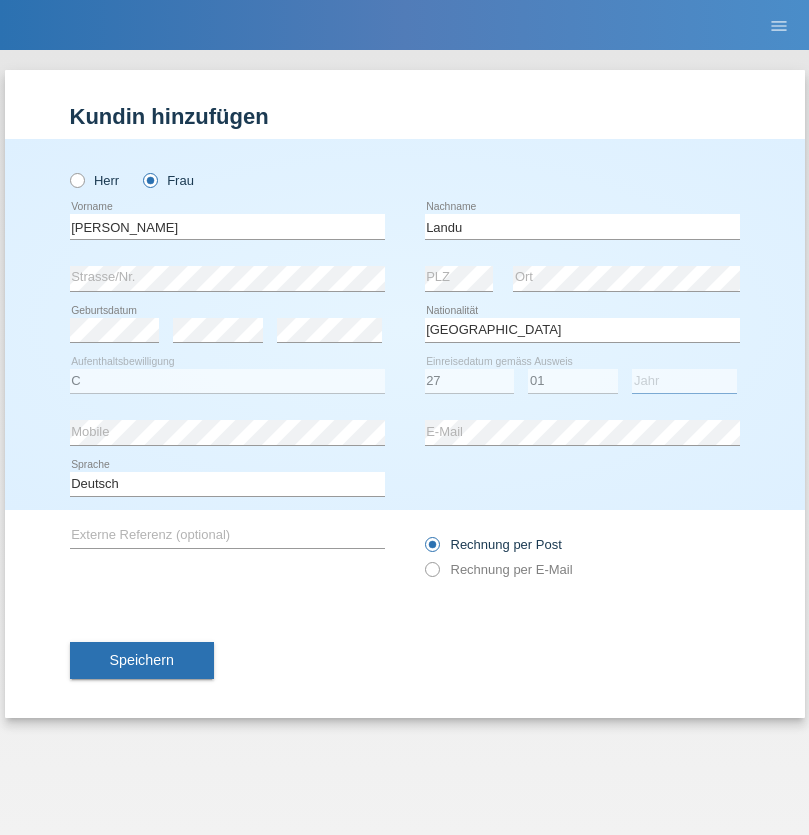 select on "1985" 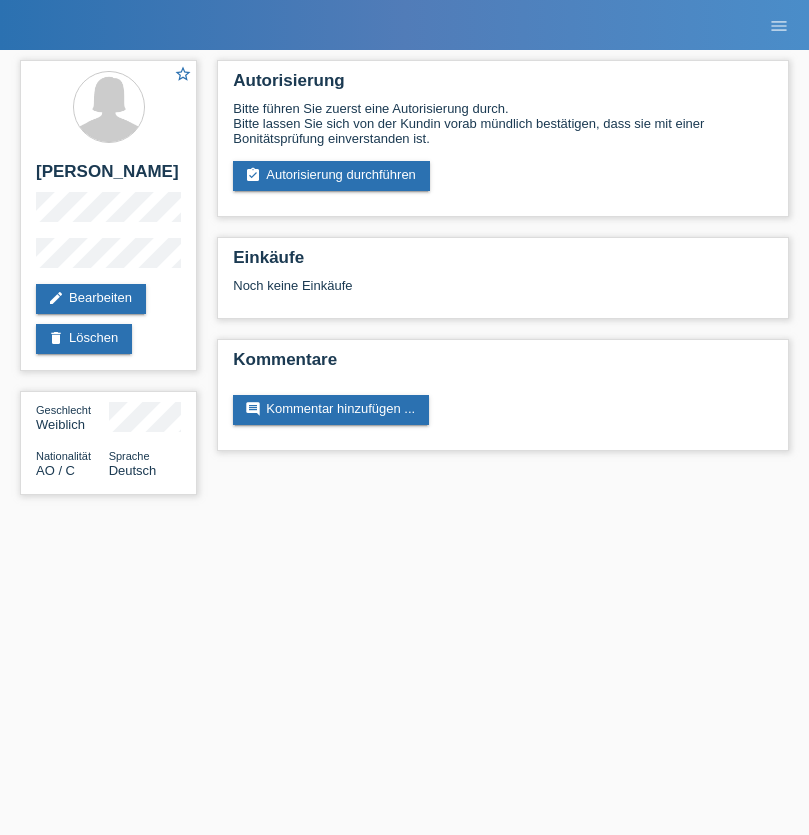 scroll, scrollTop: 0, scrollLeft: 0, axis: both 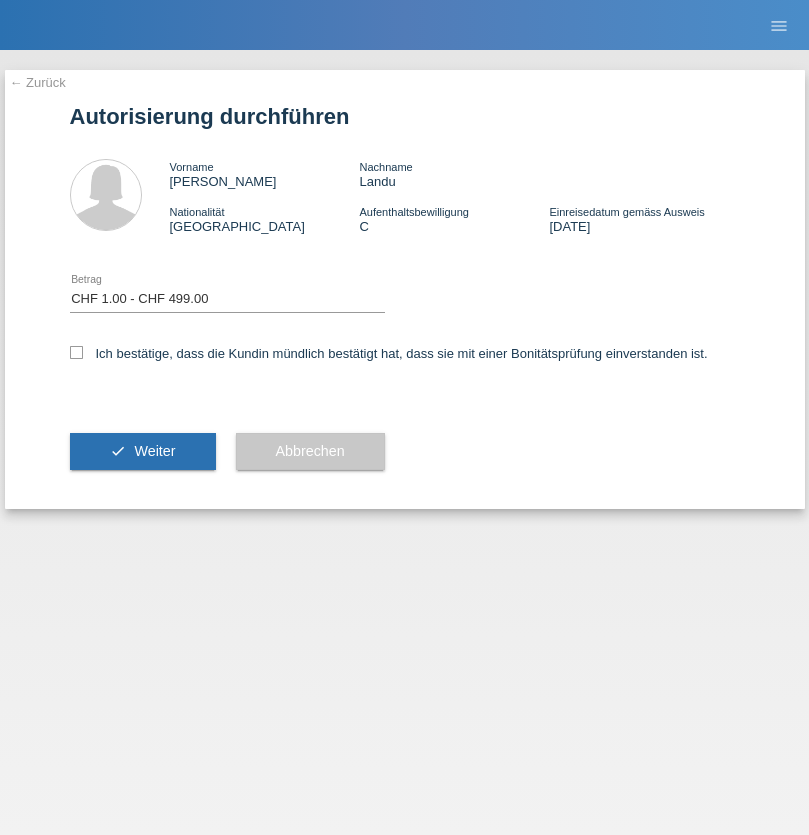 select on "1" 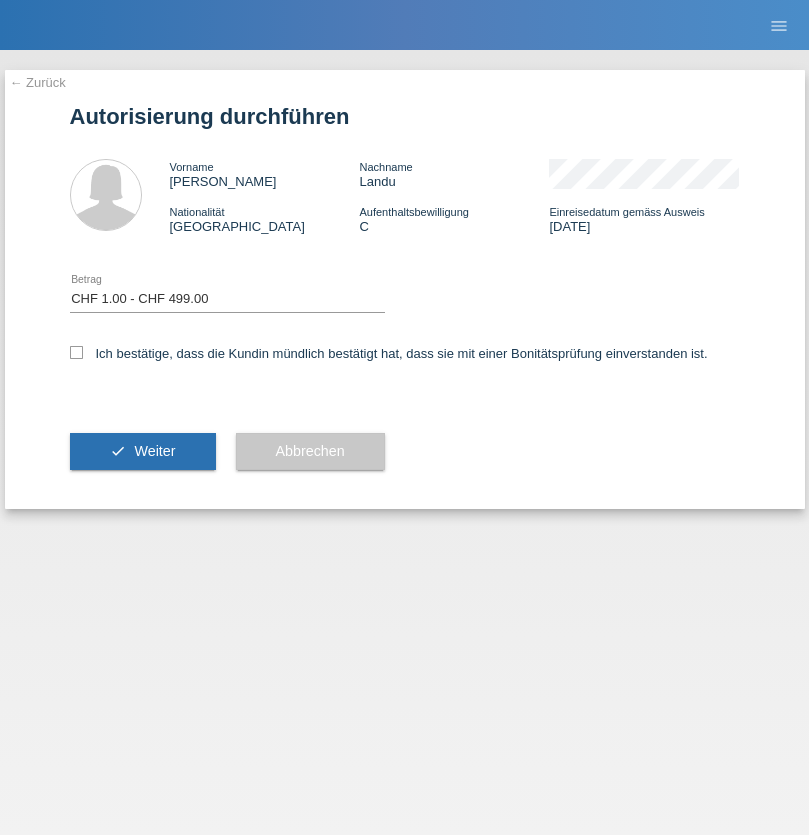 checkbox on "true" 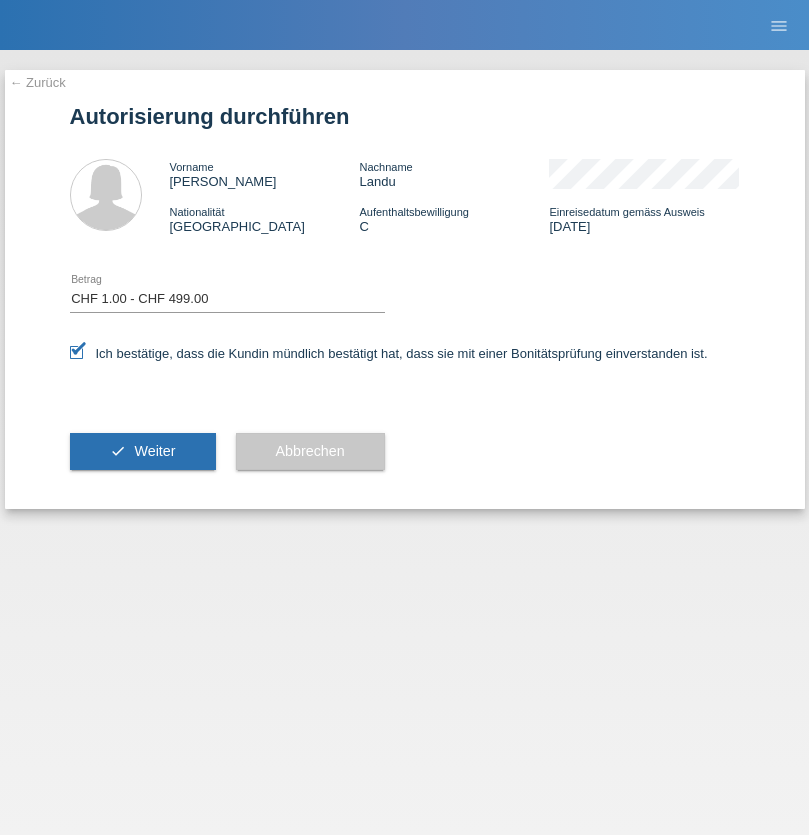 scroll, scrollTop: 0, scrollLeft: 0, axis: both 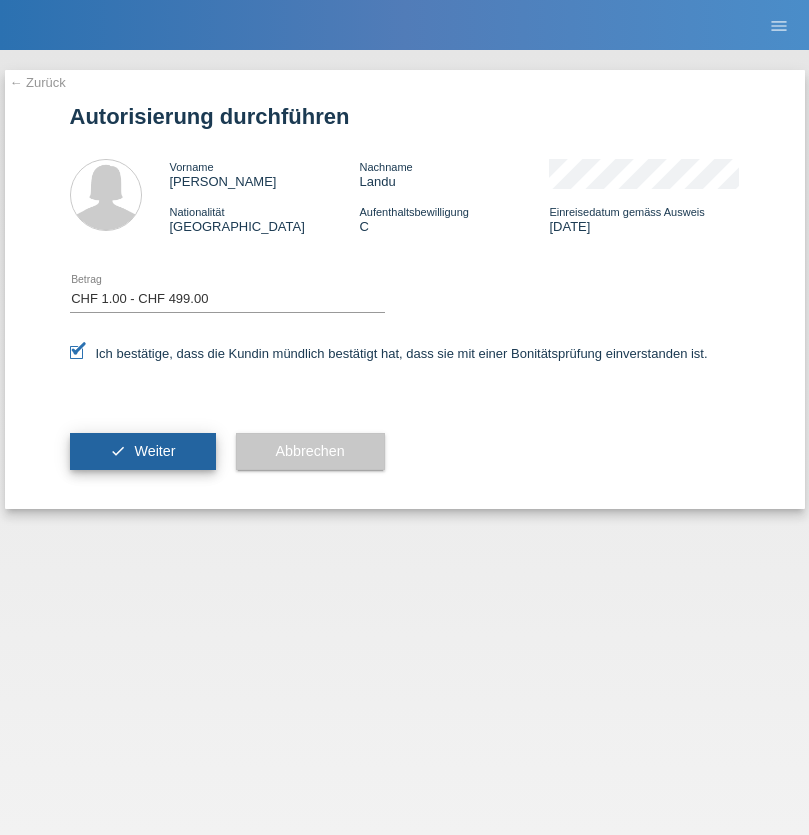 click on "Weiter" at bounding box center (154, 451) 